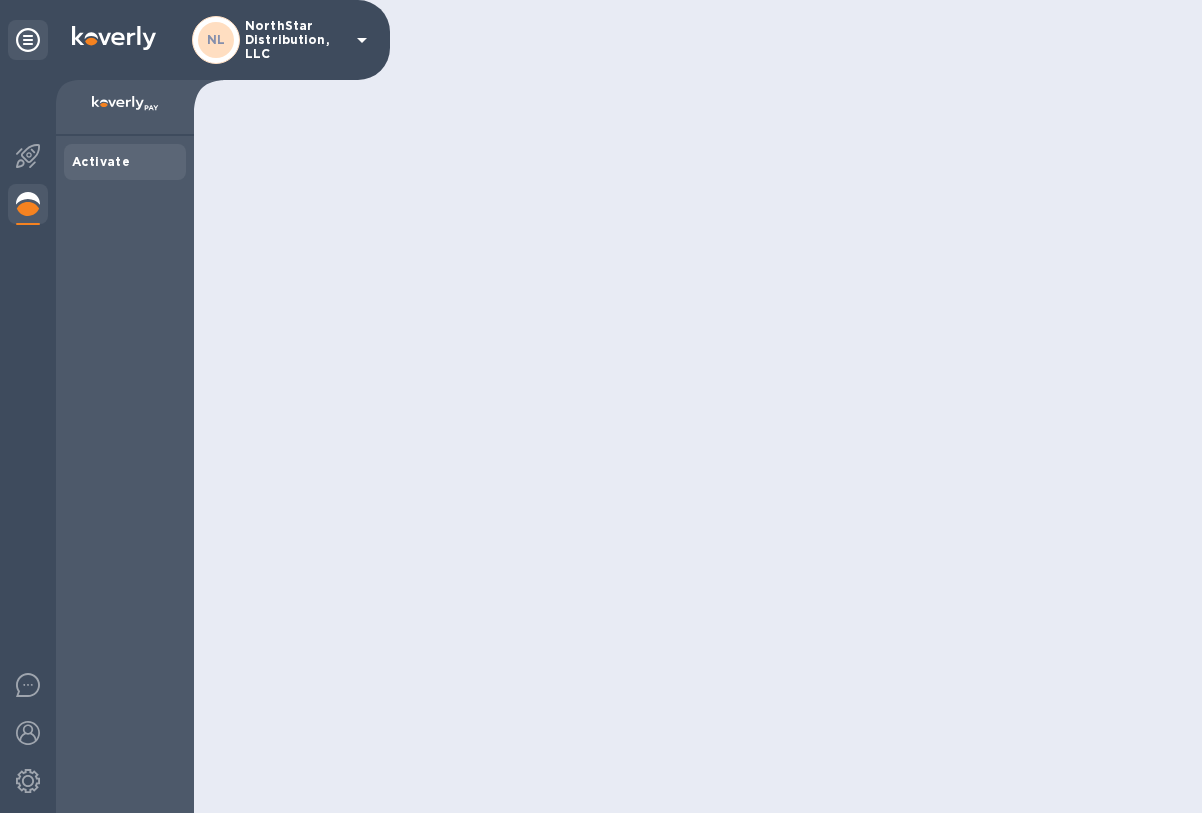 scroll, scrollTop: 0, scrollLeft: 0, axis: both 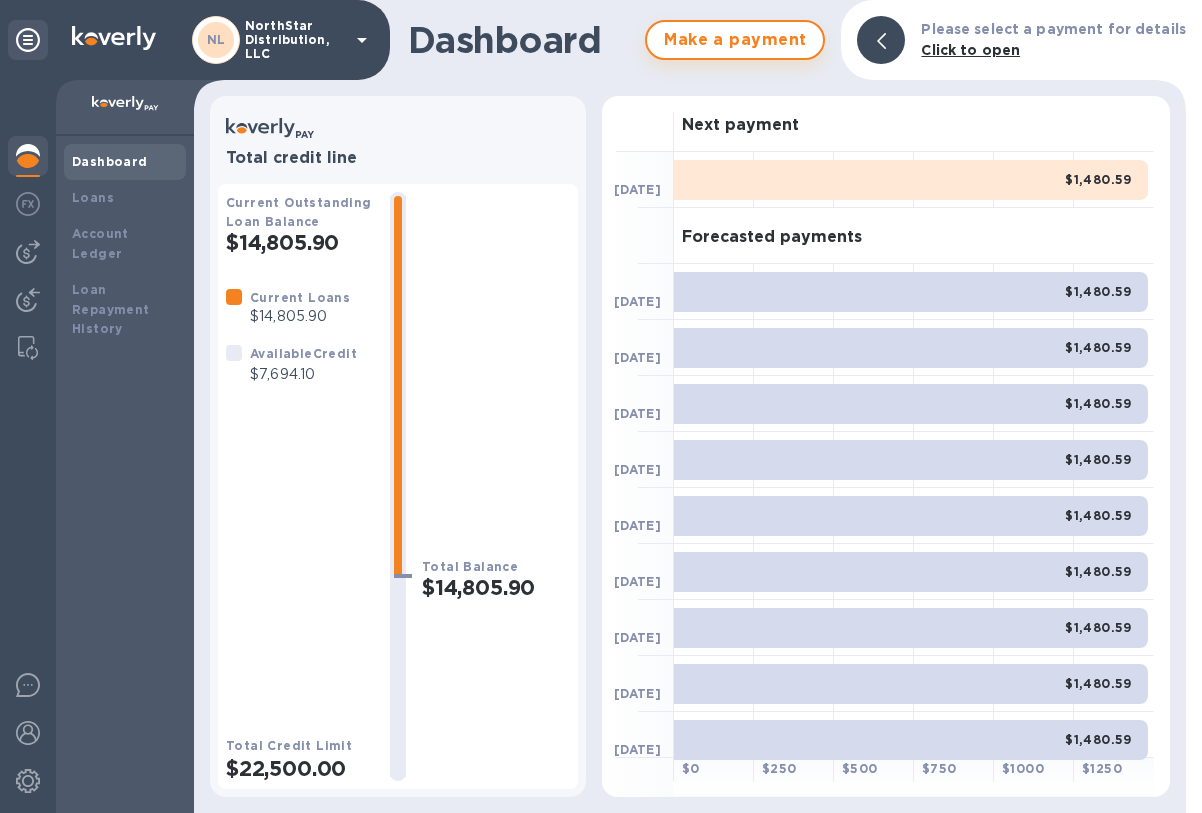 click on "Make a payment" at bounding box center (735, 40) 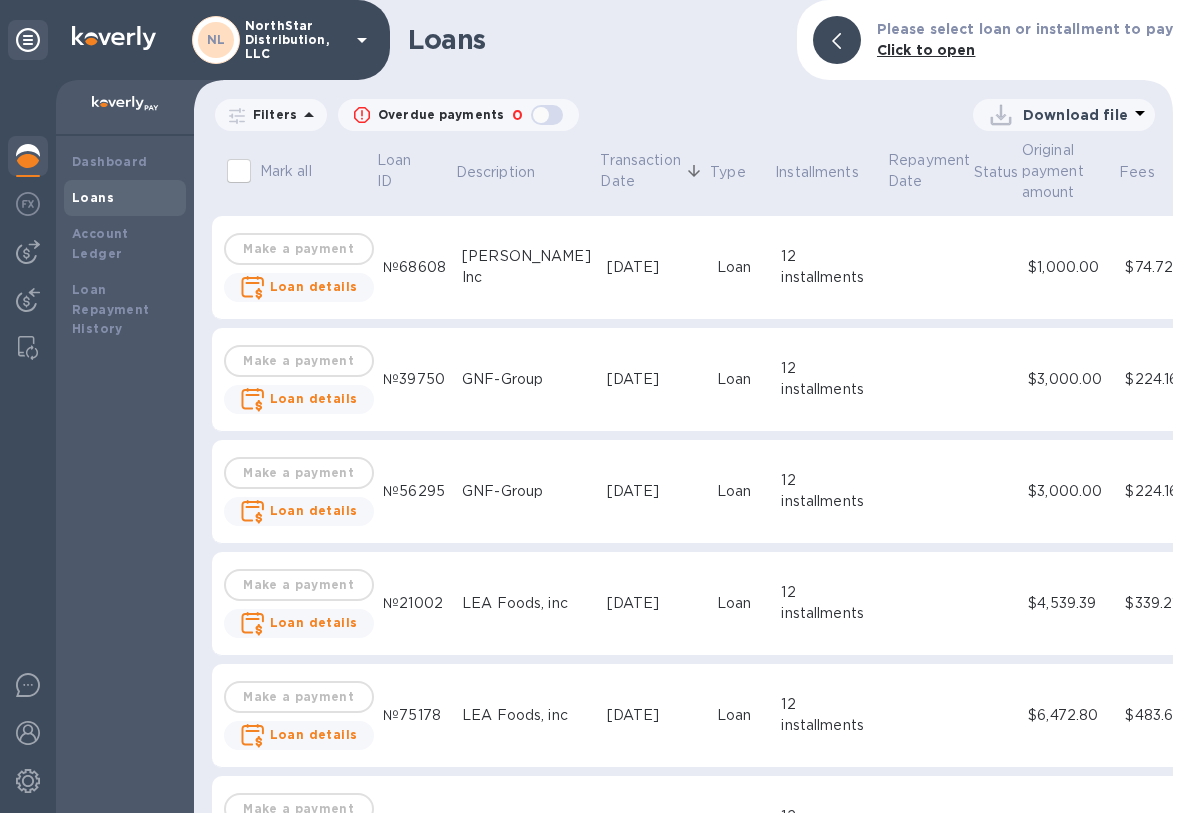 scroll, scrollTop: 739, scrollLeft: 0, axis: vertical 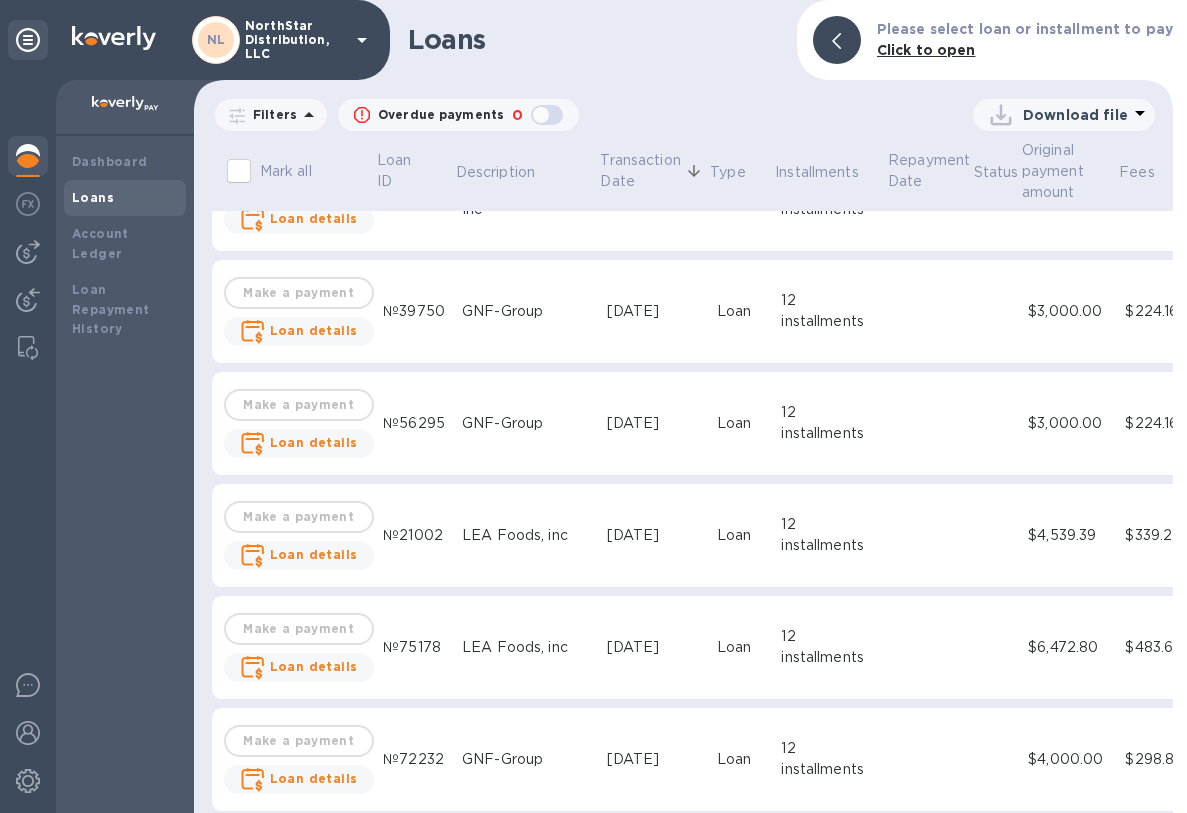 click on "LEA Foods, inc" at bounding box center [526, 535] 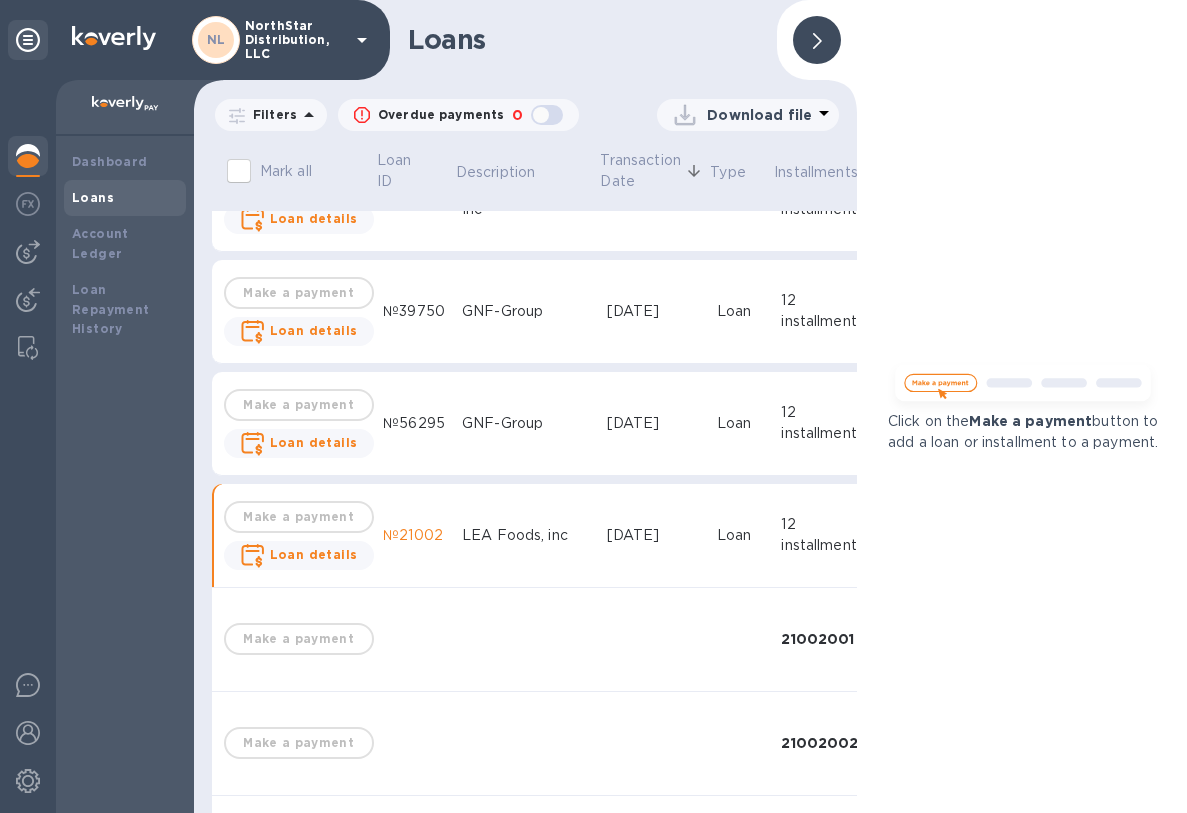 click on "Make a payment Loan details" at bounding box center [298, 536] 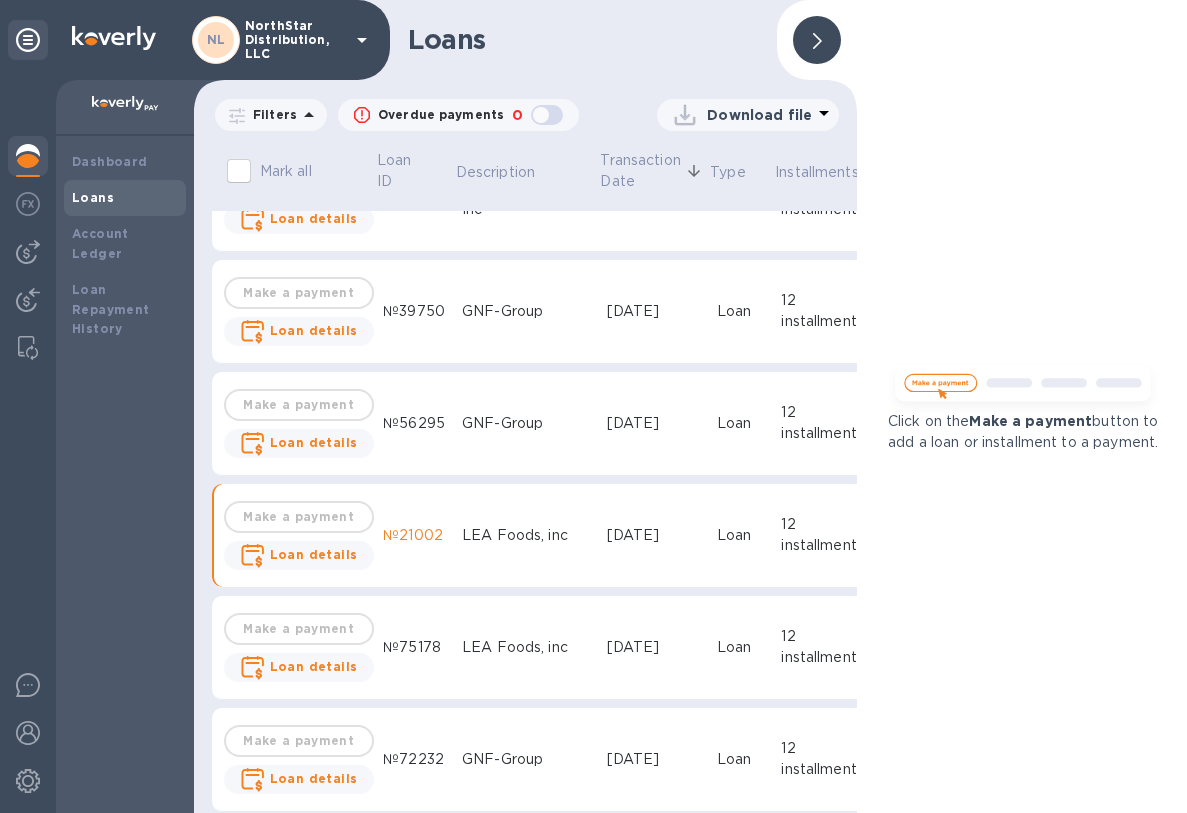 click 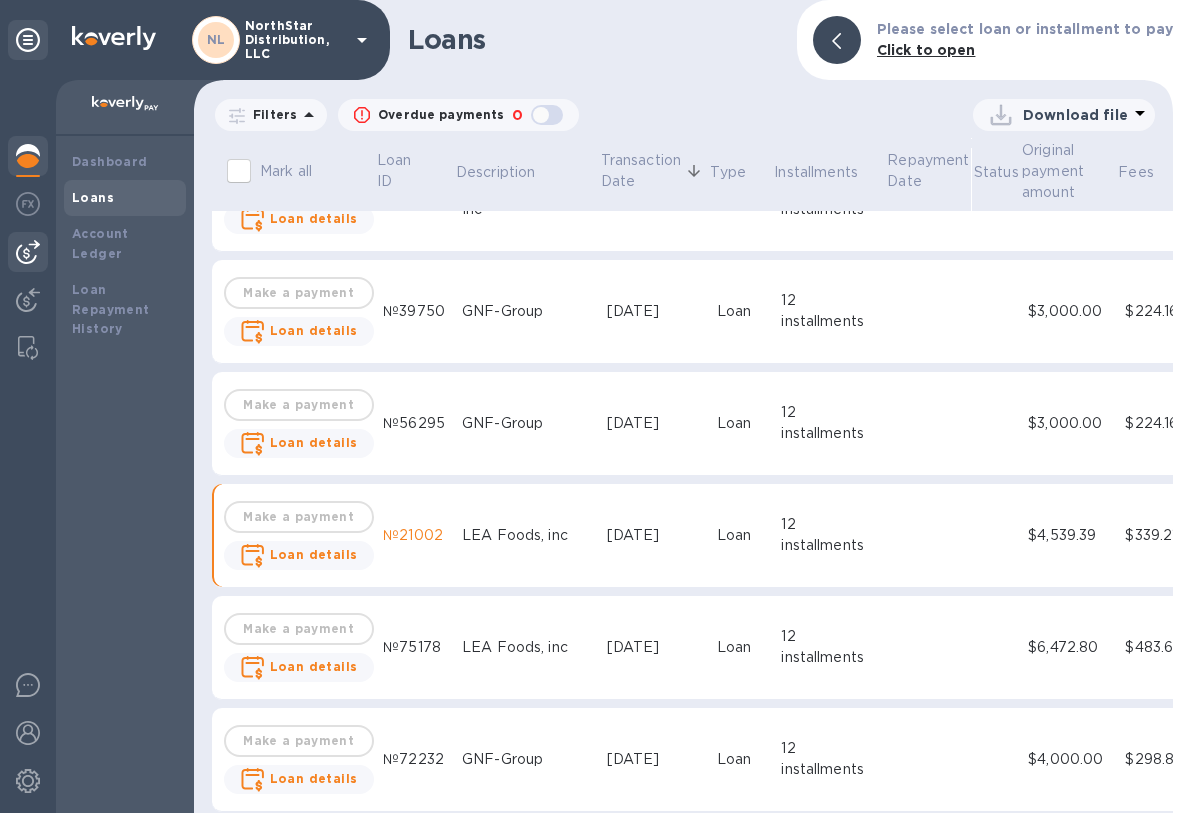 click at bounding box center (28, 252) 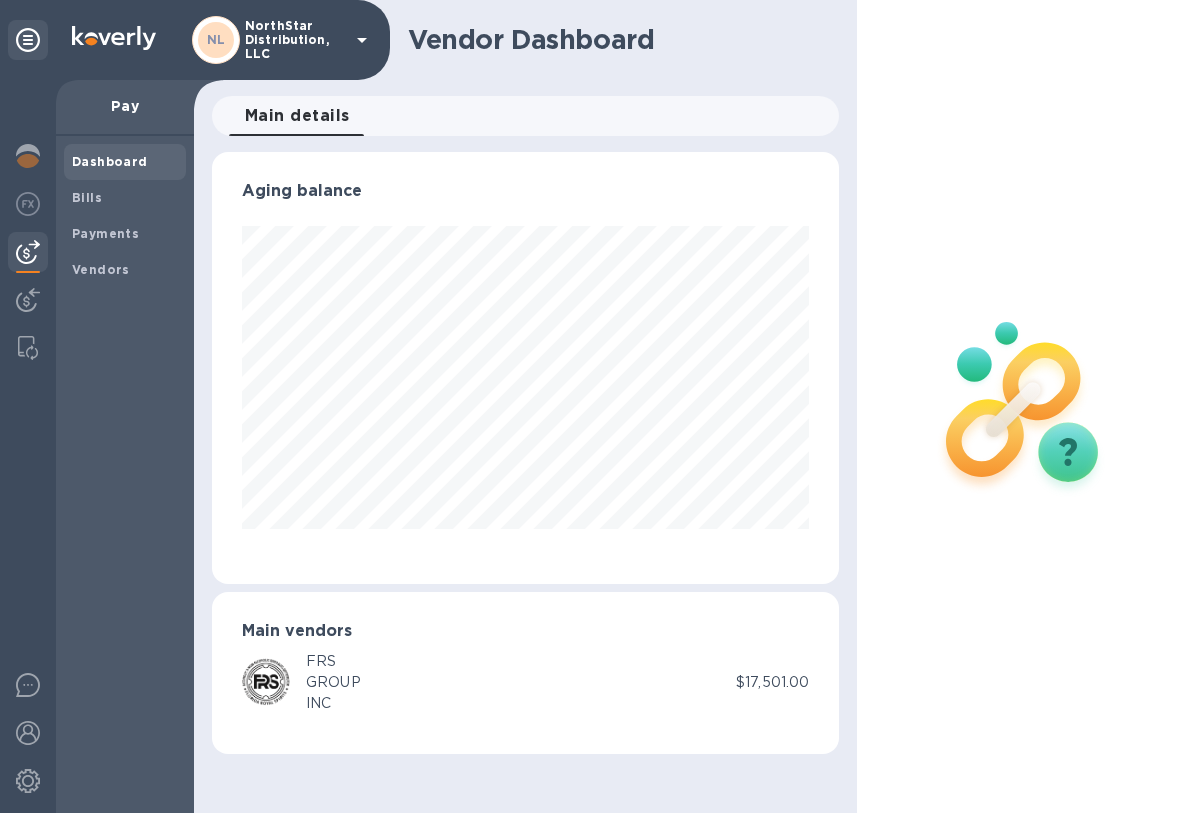 scroll, scrollTop: 999568, scrollLeft: 999373, axis: both 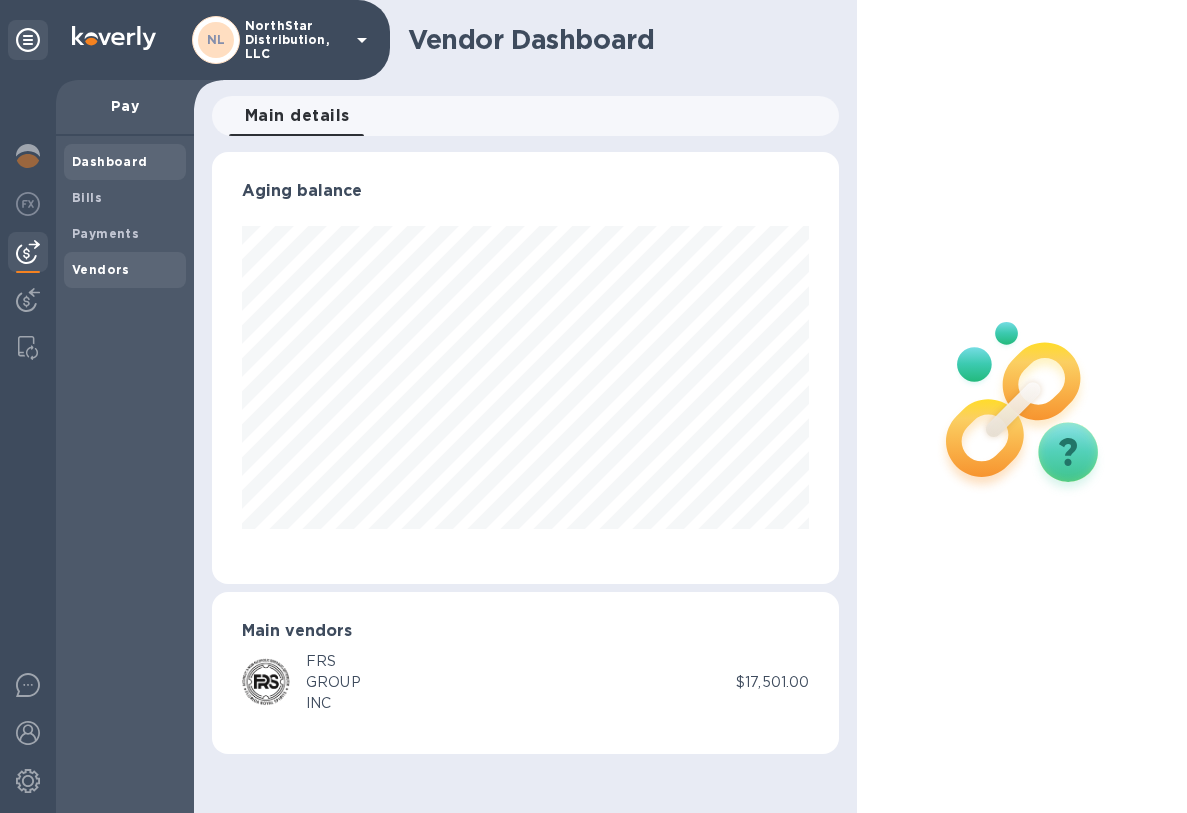click on "Vendors" at bounding box center [101, 269] 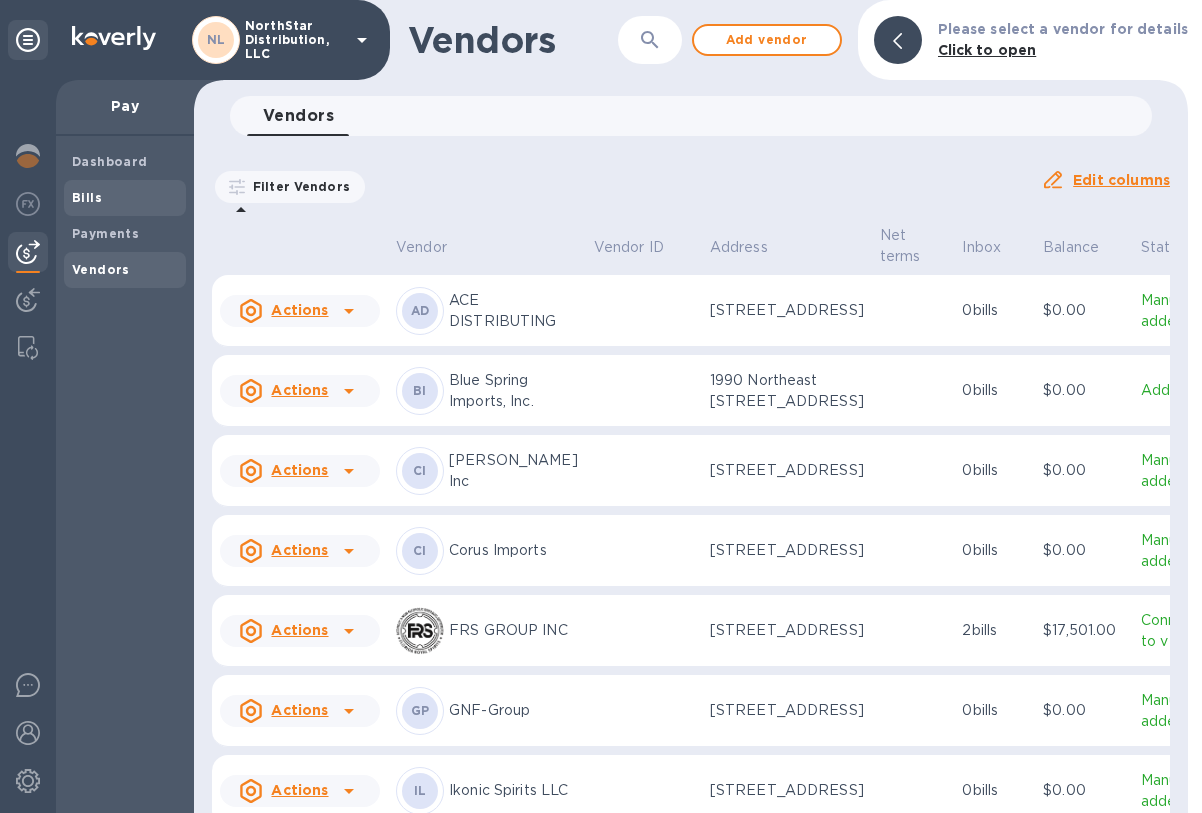 click on "Bills" at bounding box center (87, 197) 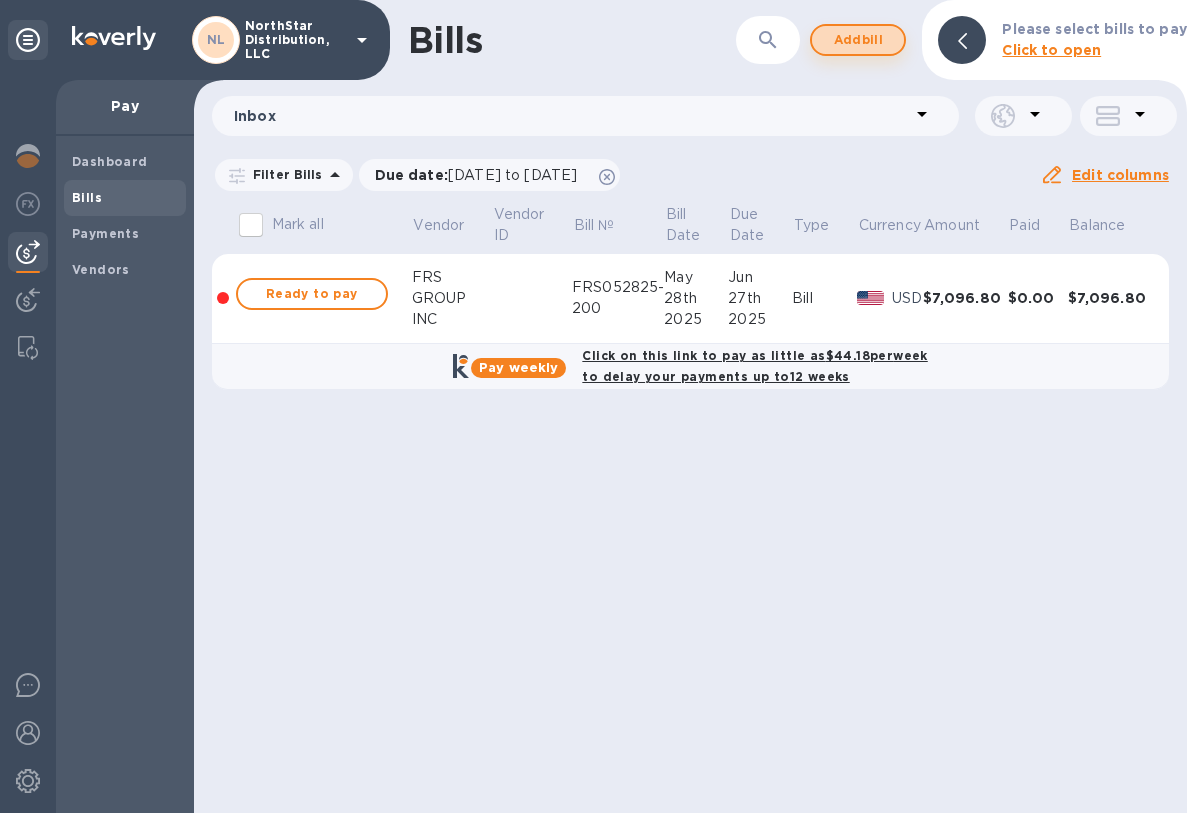 click on "Add   bill" at bounding box center (858, 40) 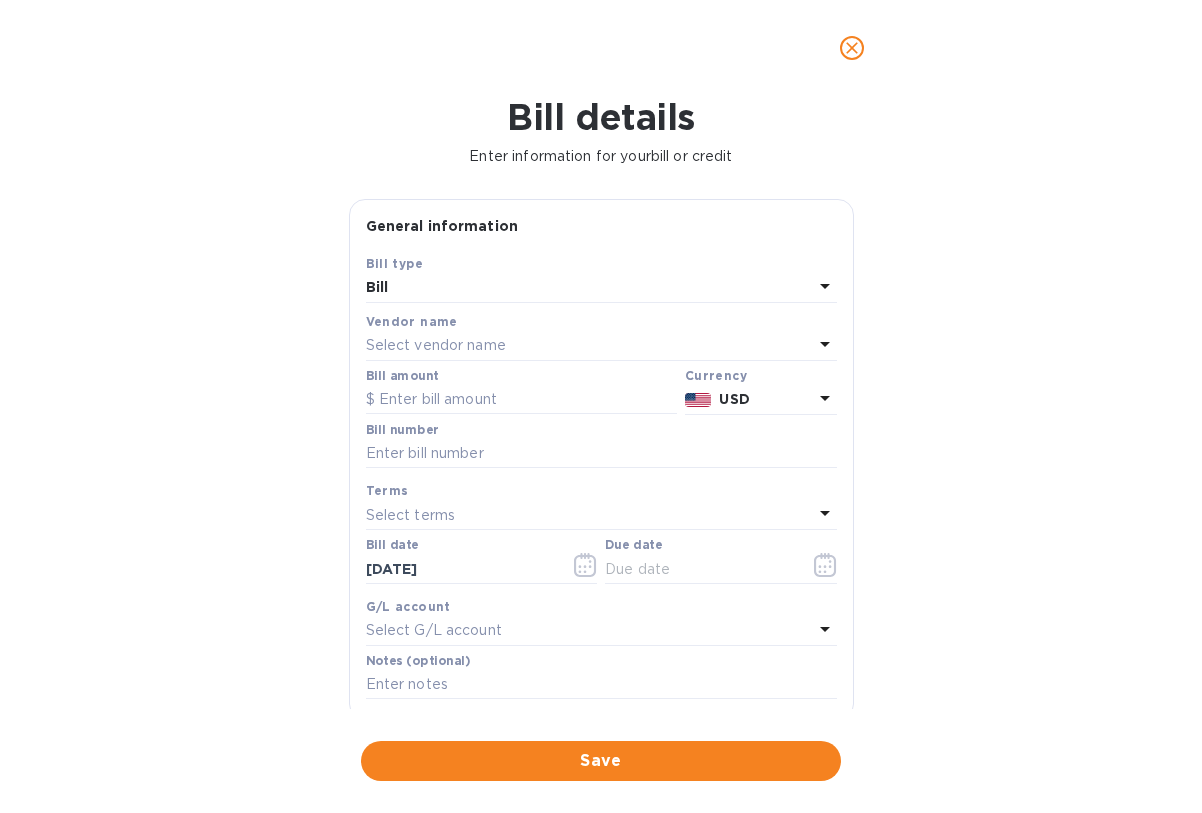 click on "Select vendor name" at bounding box center (589, 346) 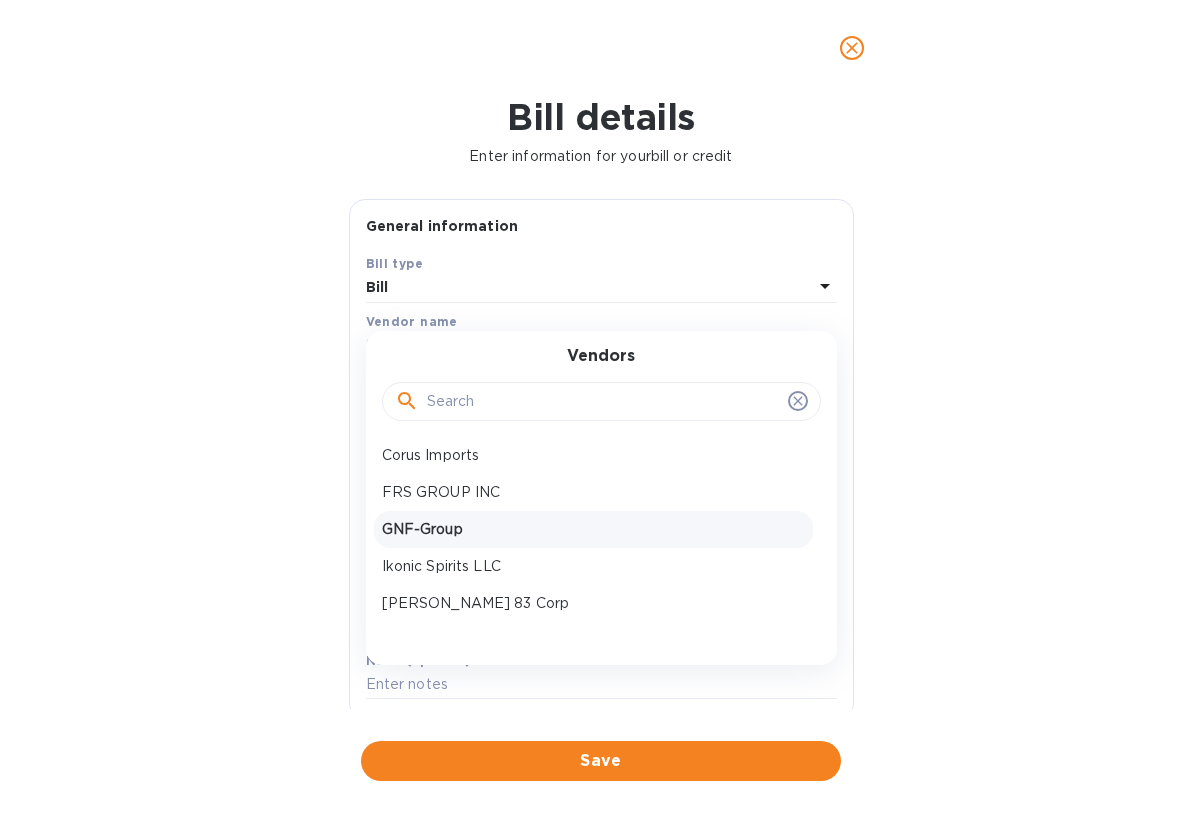 scroll, scrollTop: 159, scrollLeft: 0, axis: vertical 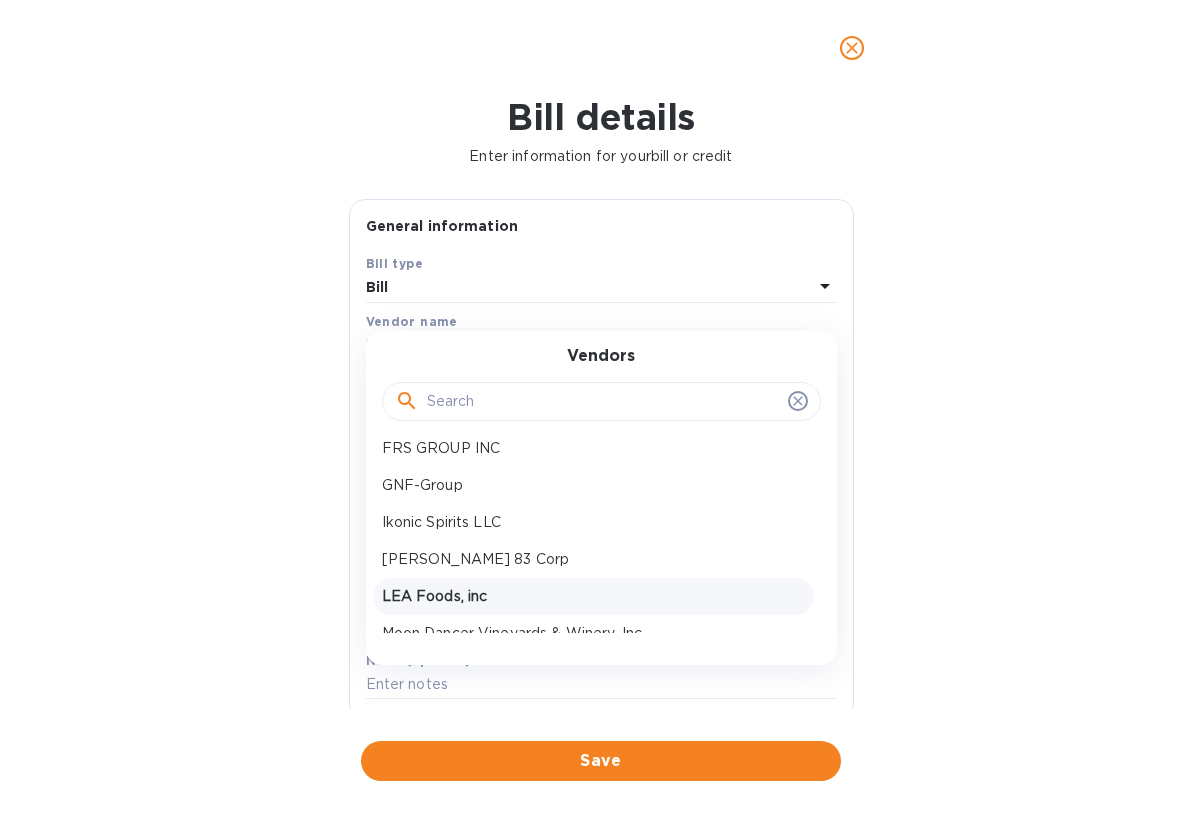 click on "LEA Foods, inc" at bounding box center [593, 596] 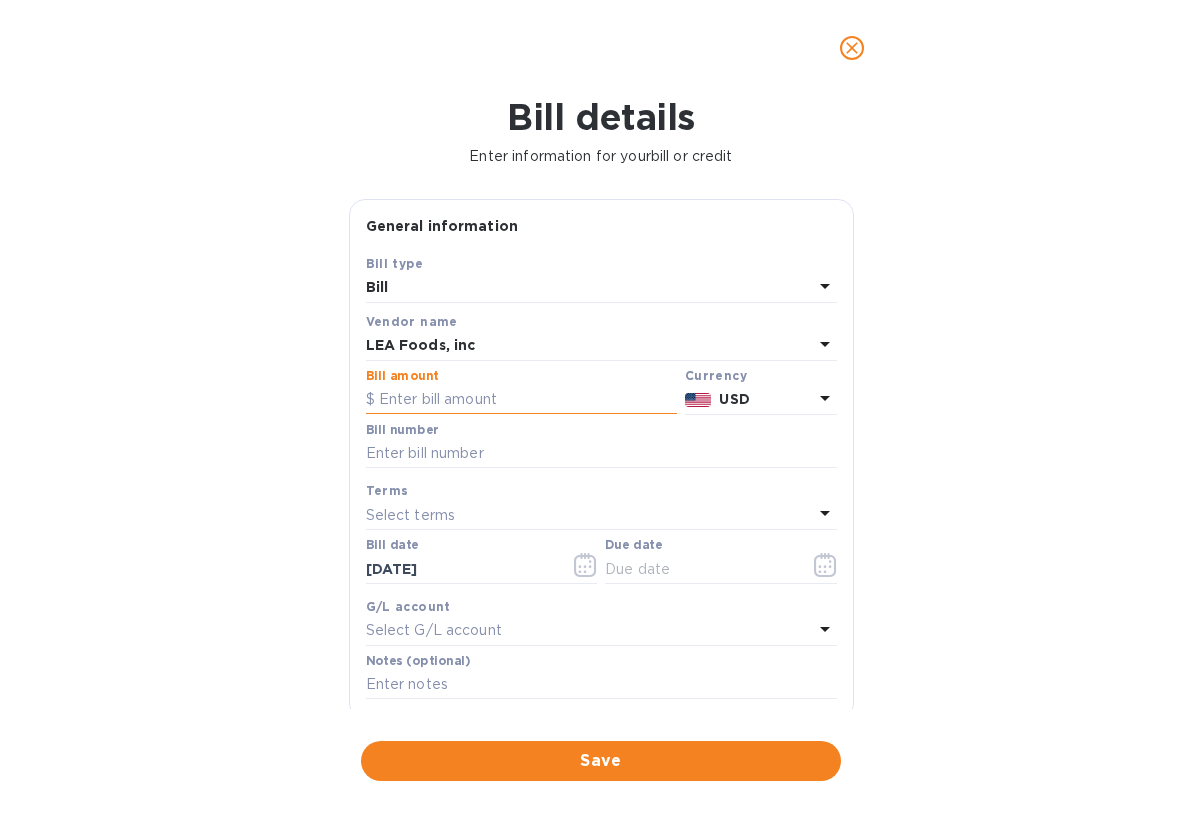 click at bounding box center (521, 400) 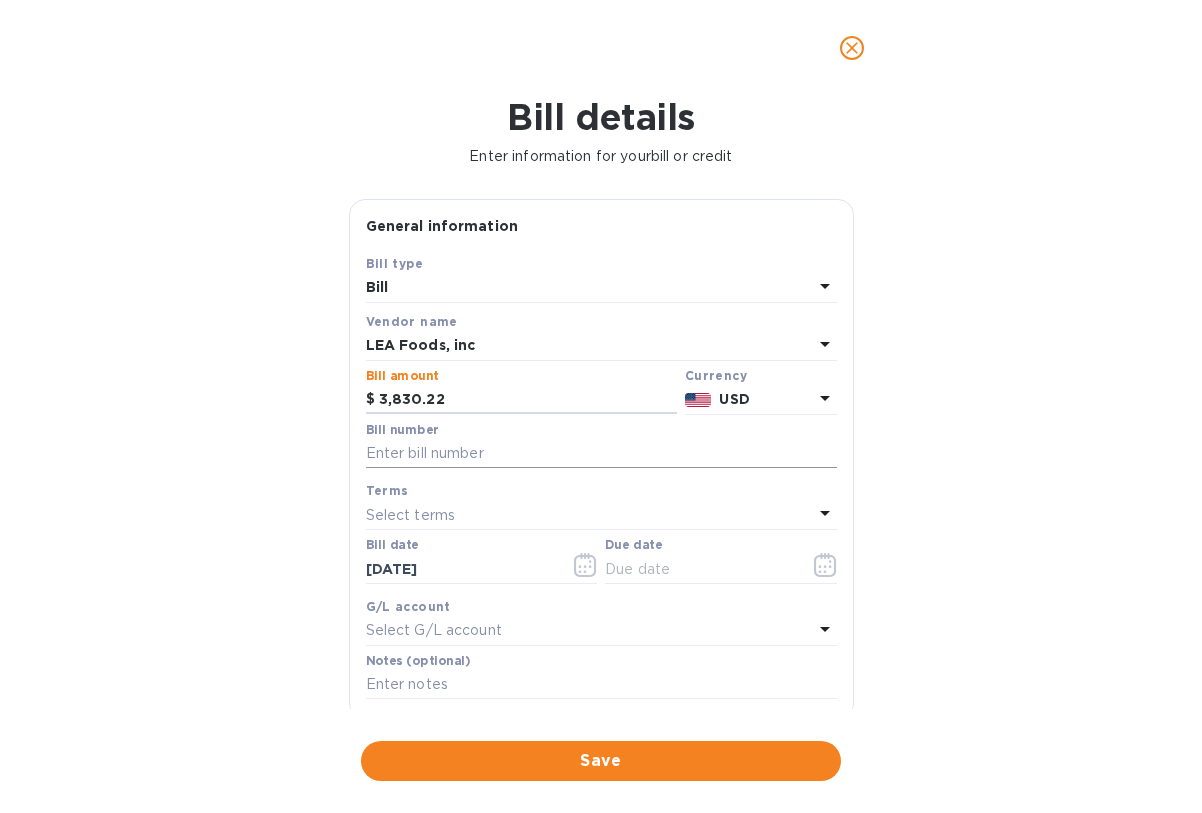 type on "3,830.22" 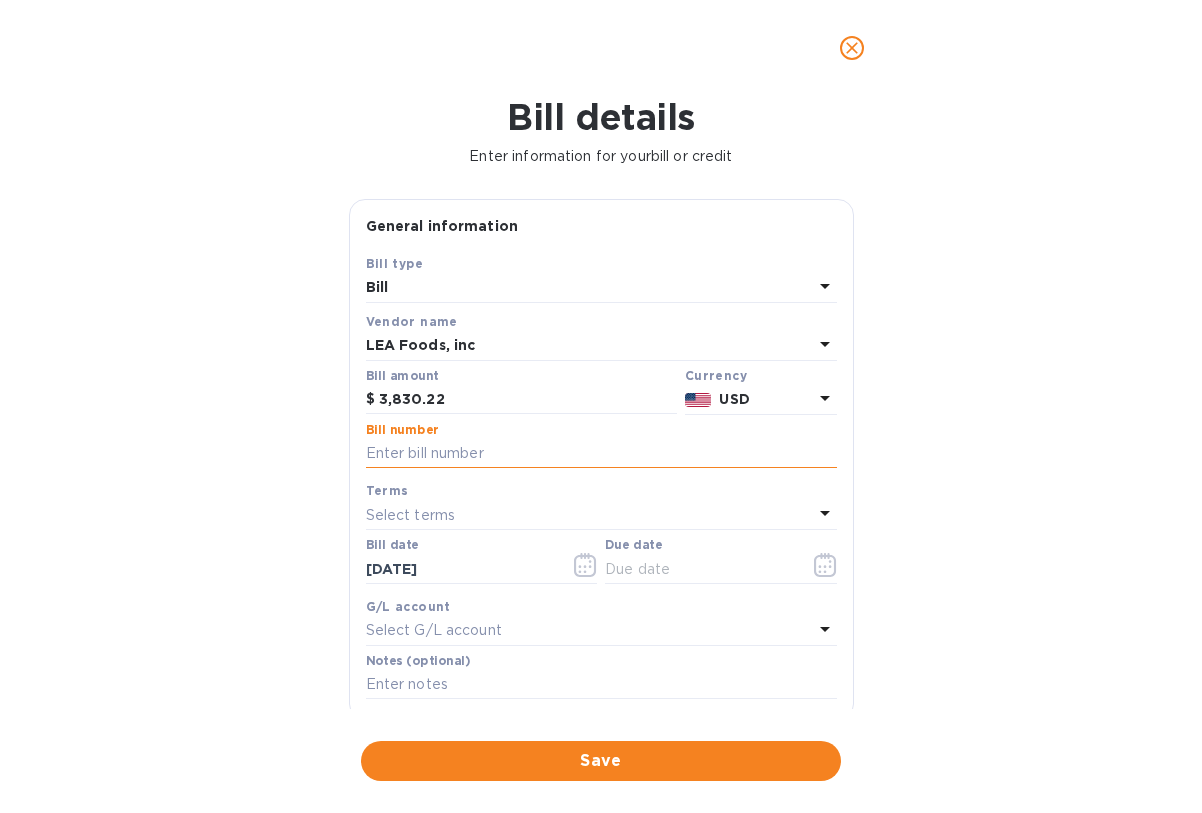 click at bounding box center (601, 454) 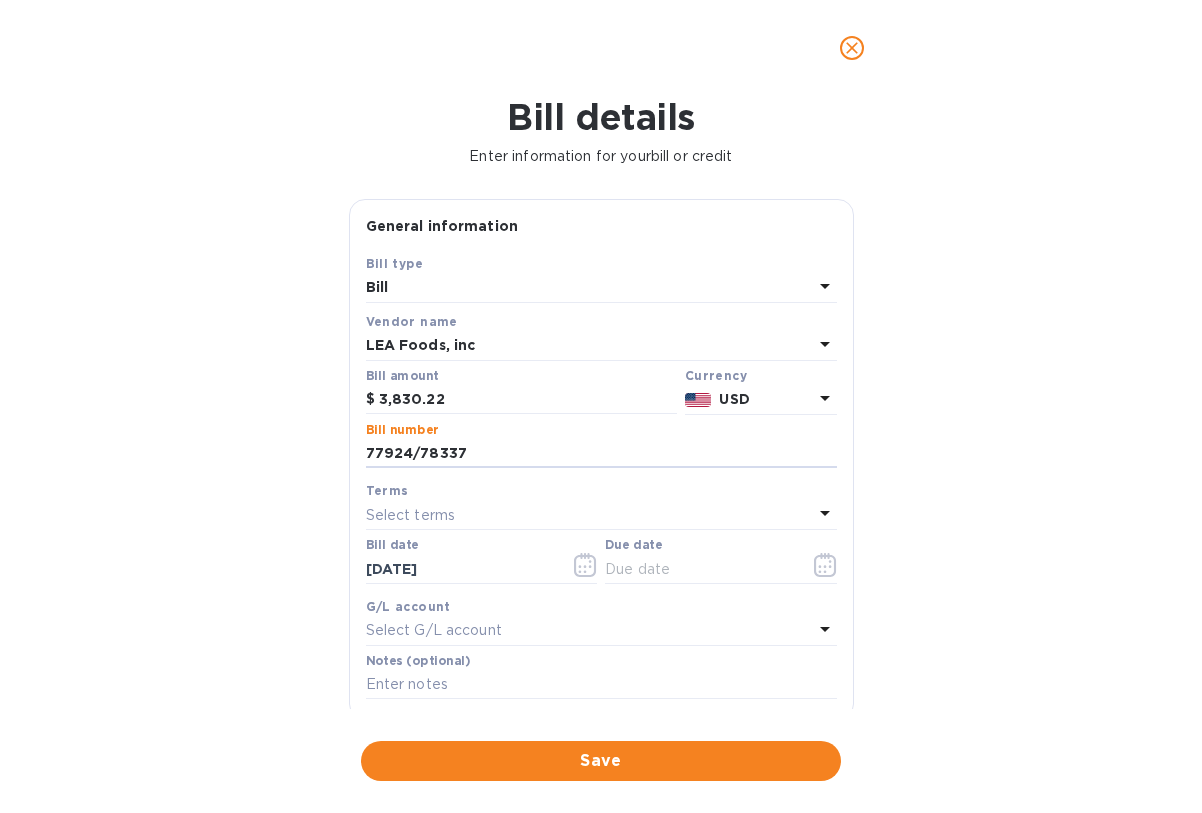 type on "77924/78337" 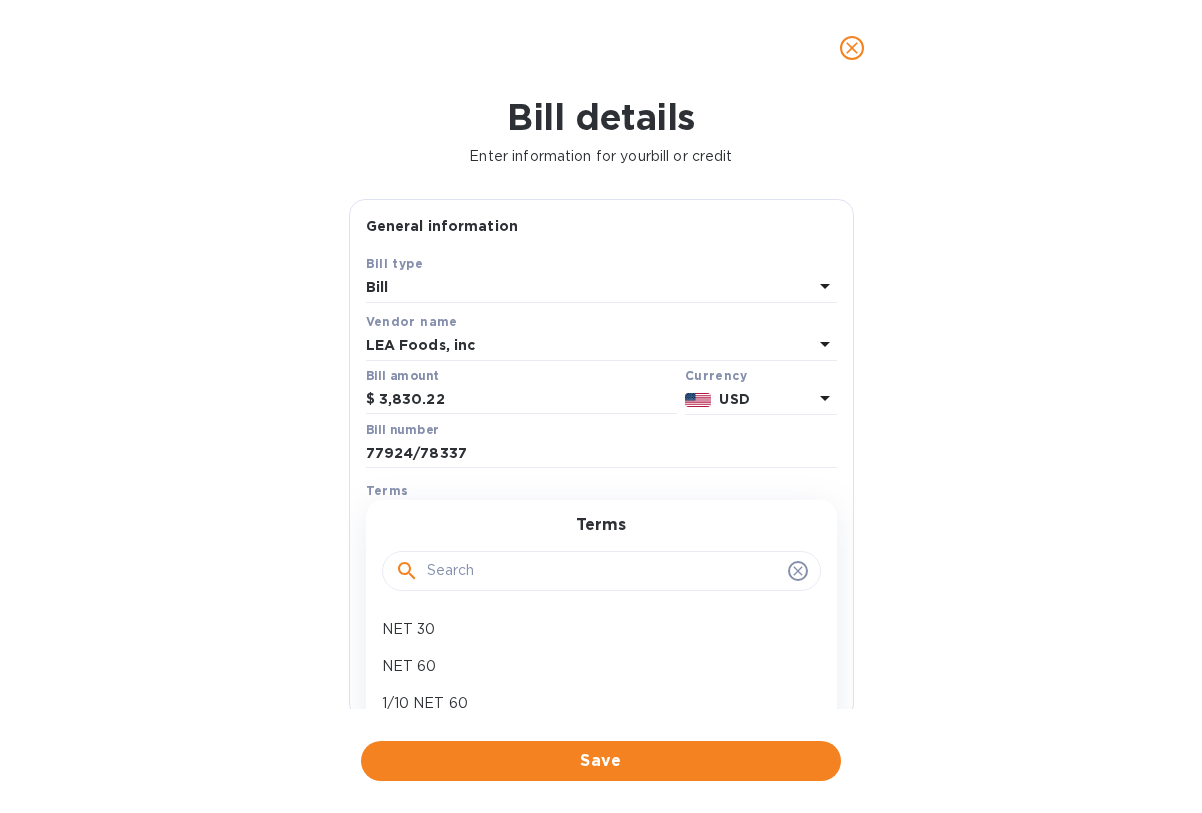 click on "Terms" at bounding box center [601, 559] 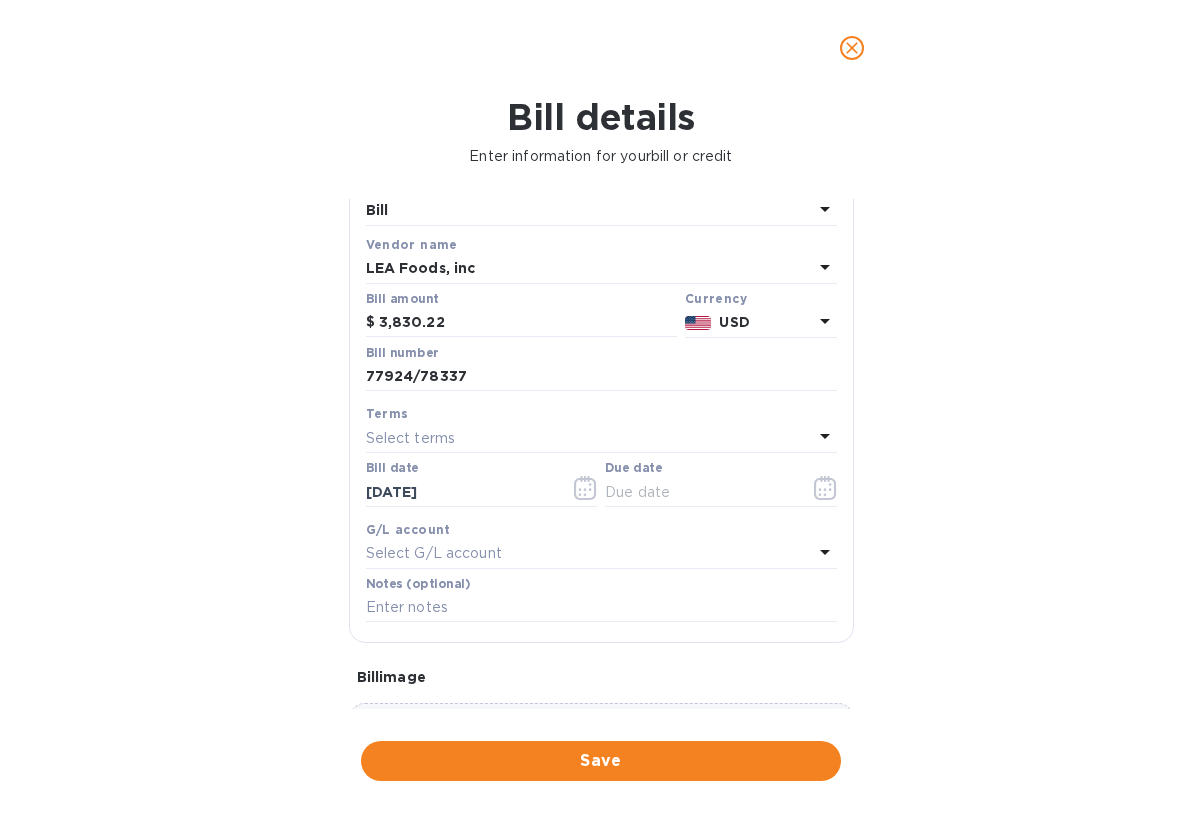 scroll, scrollTop: 52, scrollLeft: 0, axis: vertical 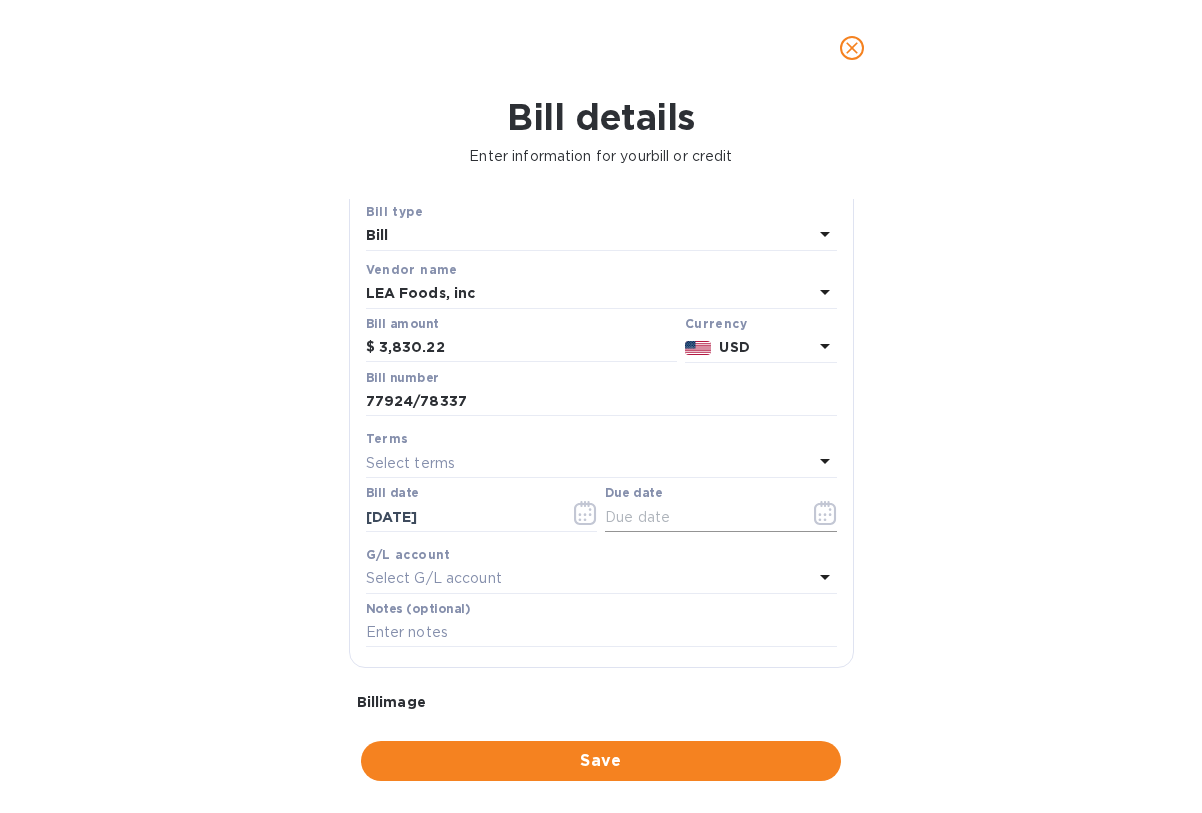 click 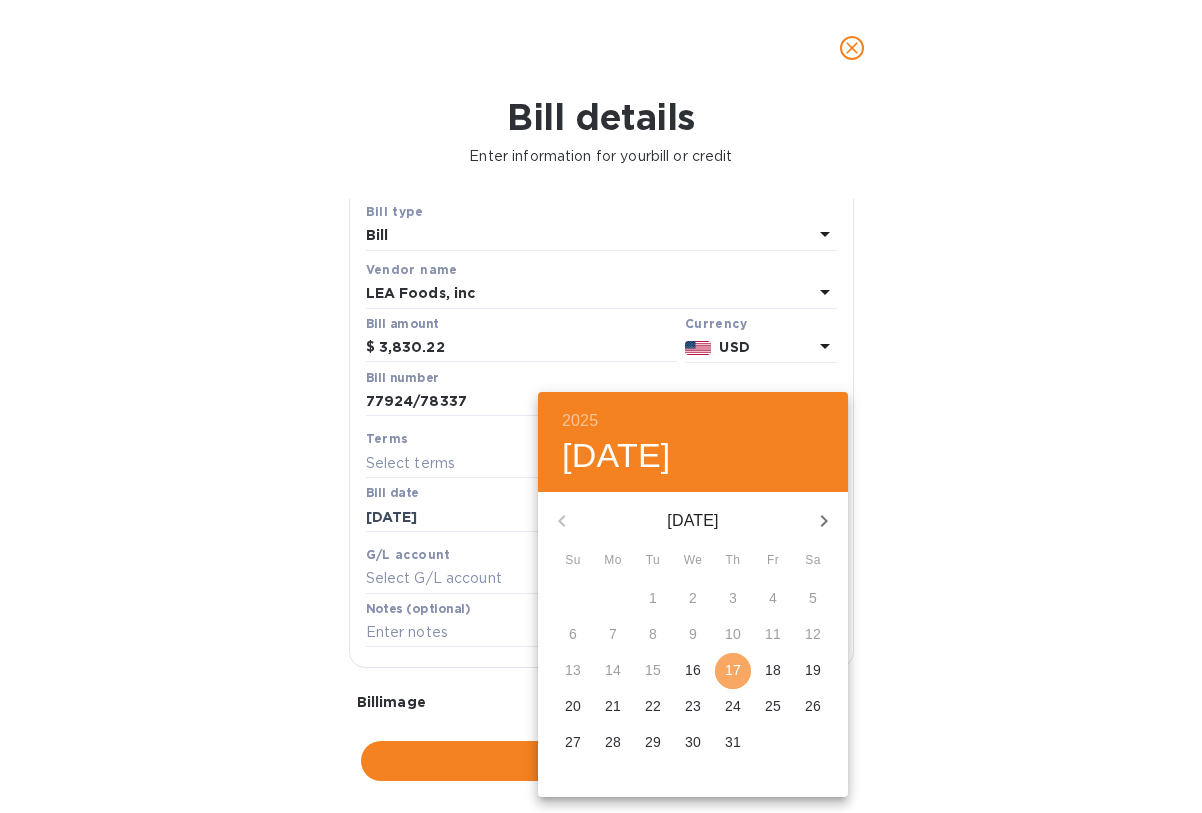 click on "17" at bounding box center [733, 670] 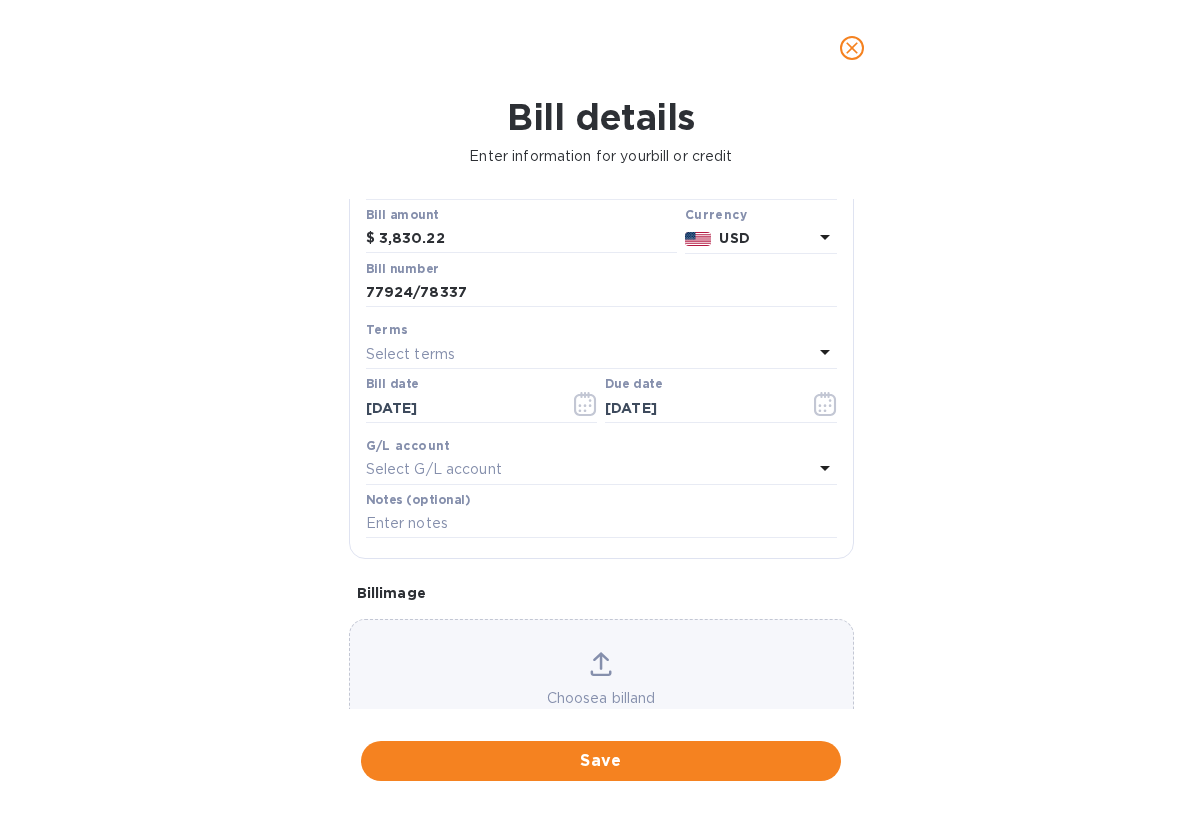 scroll, scrollTop: 187, scrollLeft: 0, axis: vertical 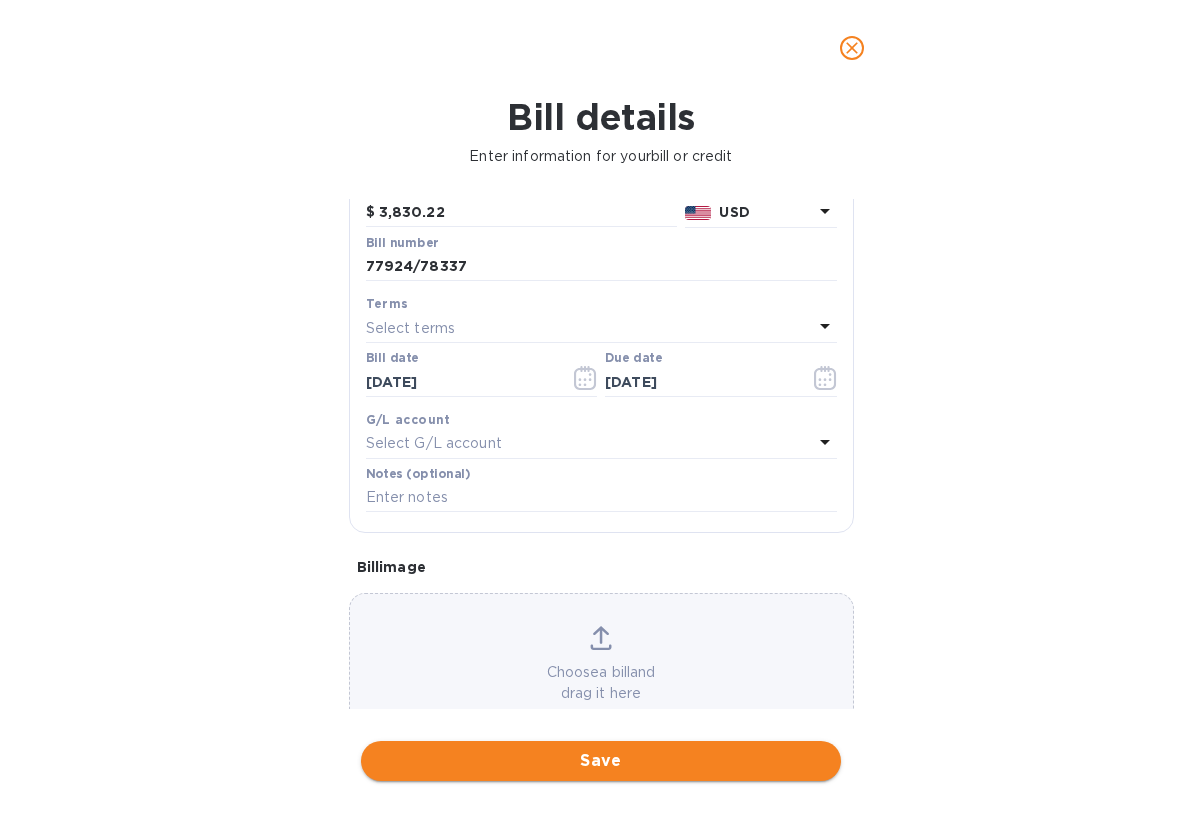click on "Save" at bounding box center [601, 761] 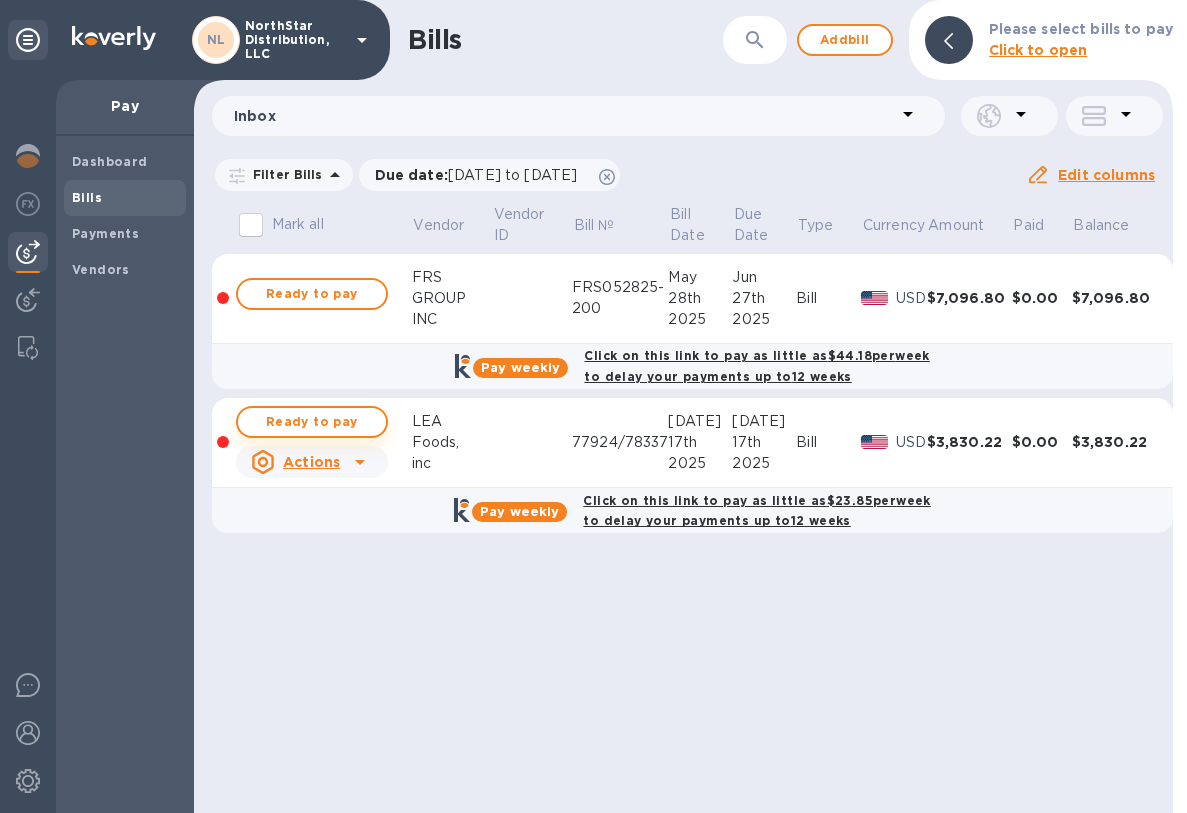 click on "Ready to pay" at bounding box center (312, 422) 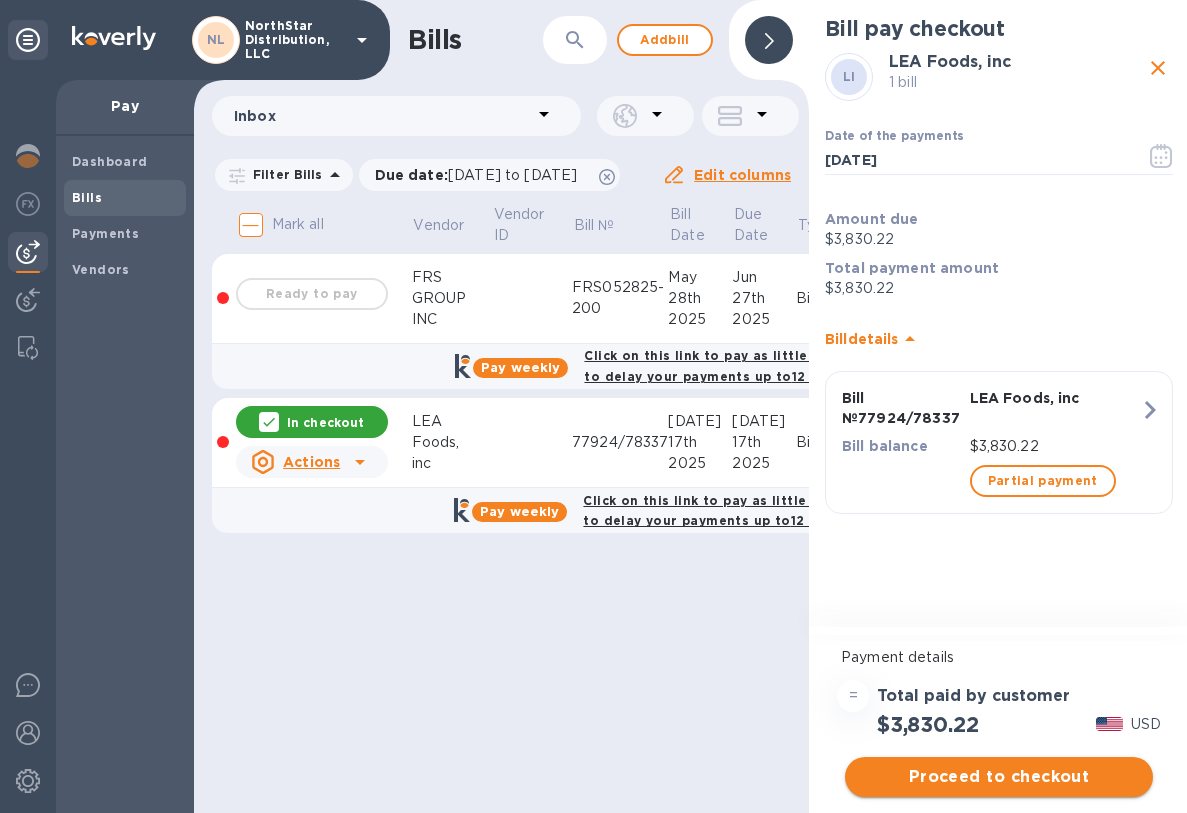 click on "Proceed to checkout" at bounding box center [999, 777] 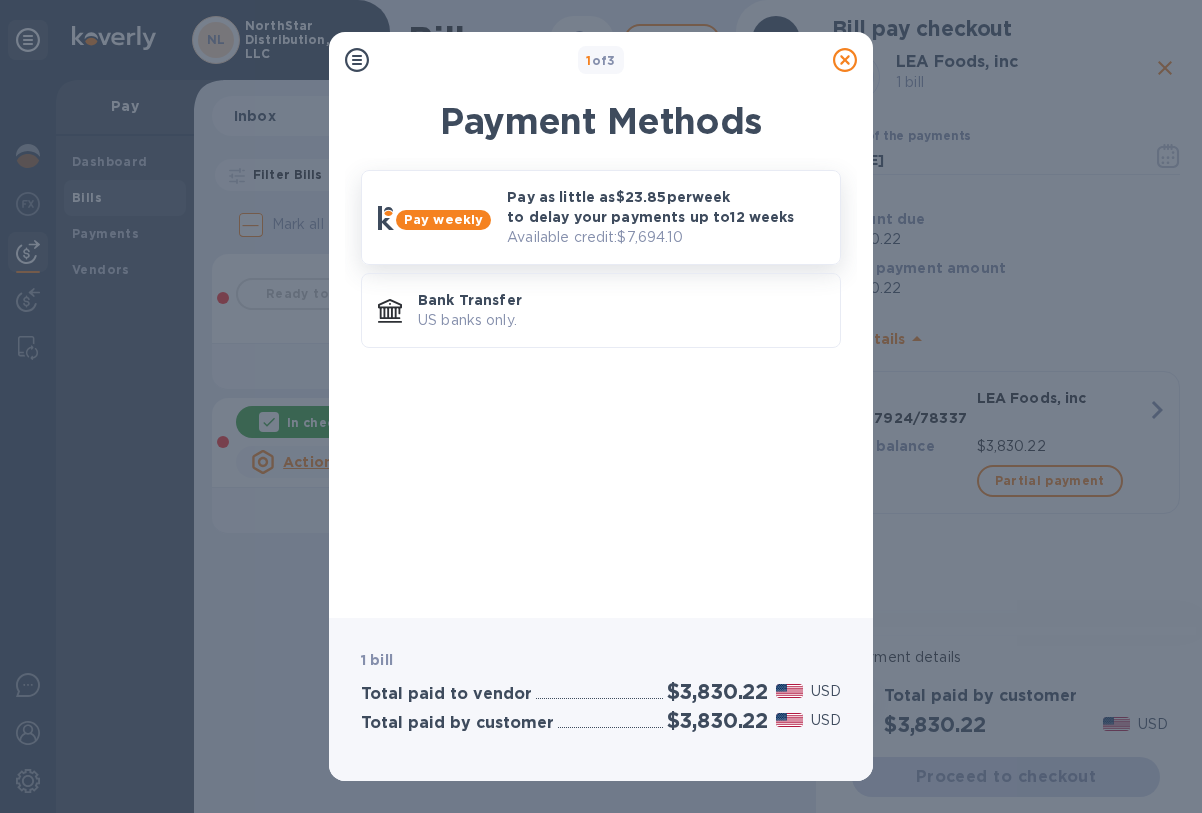 click on "Available credit:  $7,694.10" at bounding box center (665, 237) 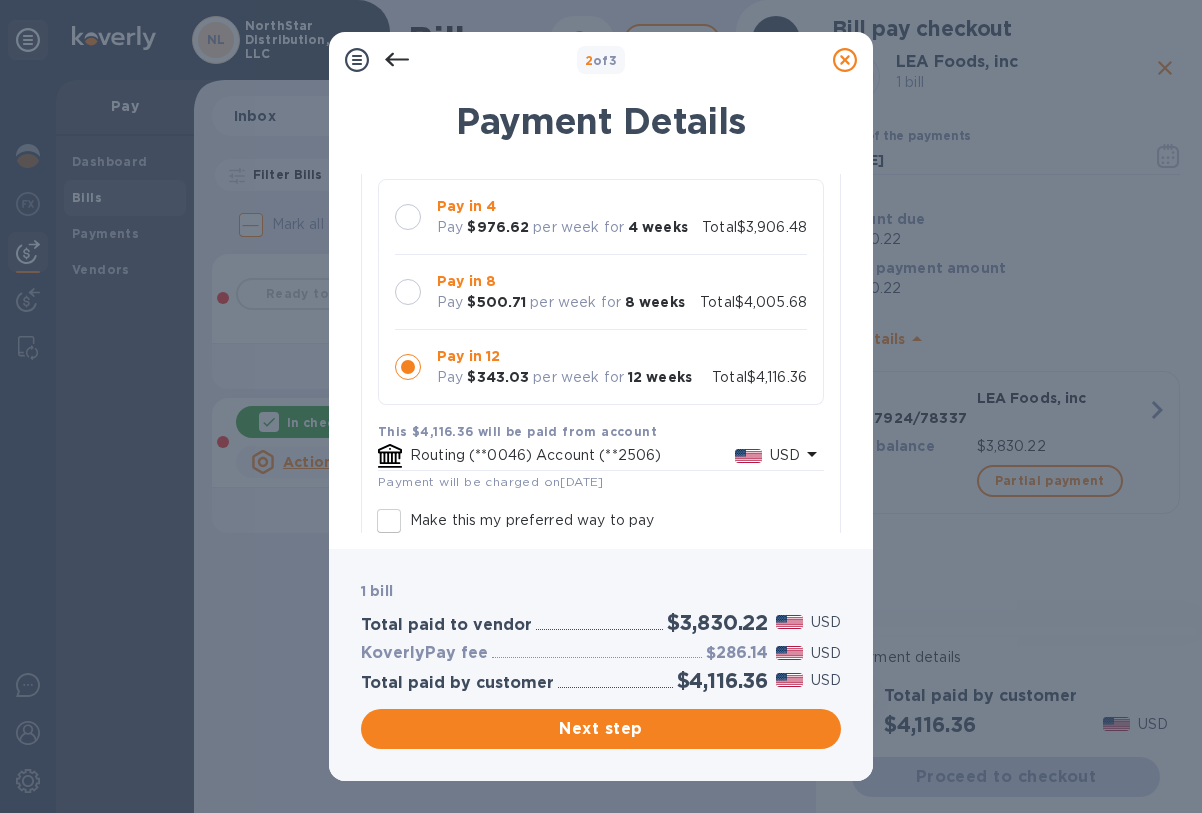 scroll, scrollTop: 215, scrollLeft: 0, axis: vertical 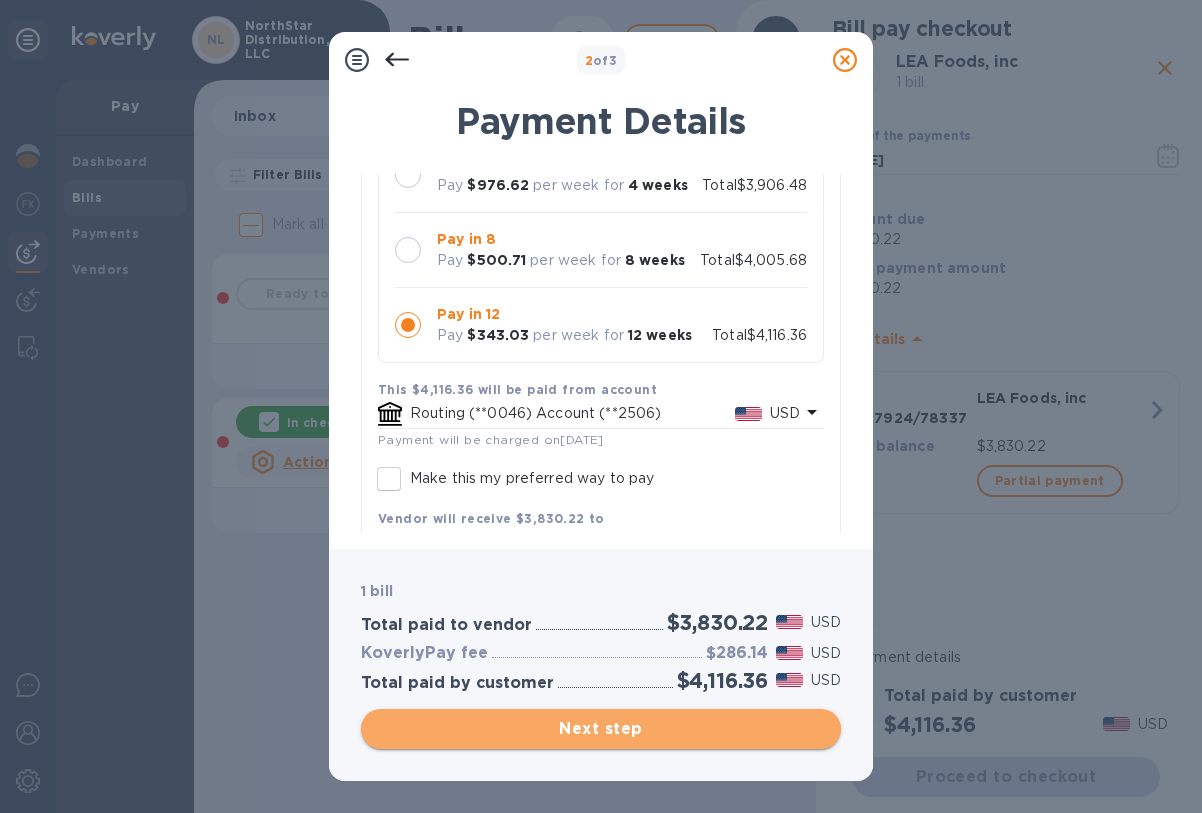 click on "Next step" at bounding box center [601, 729] 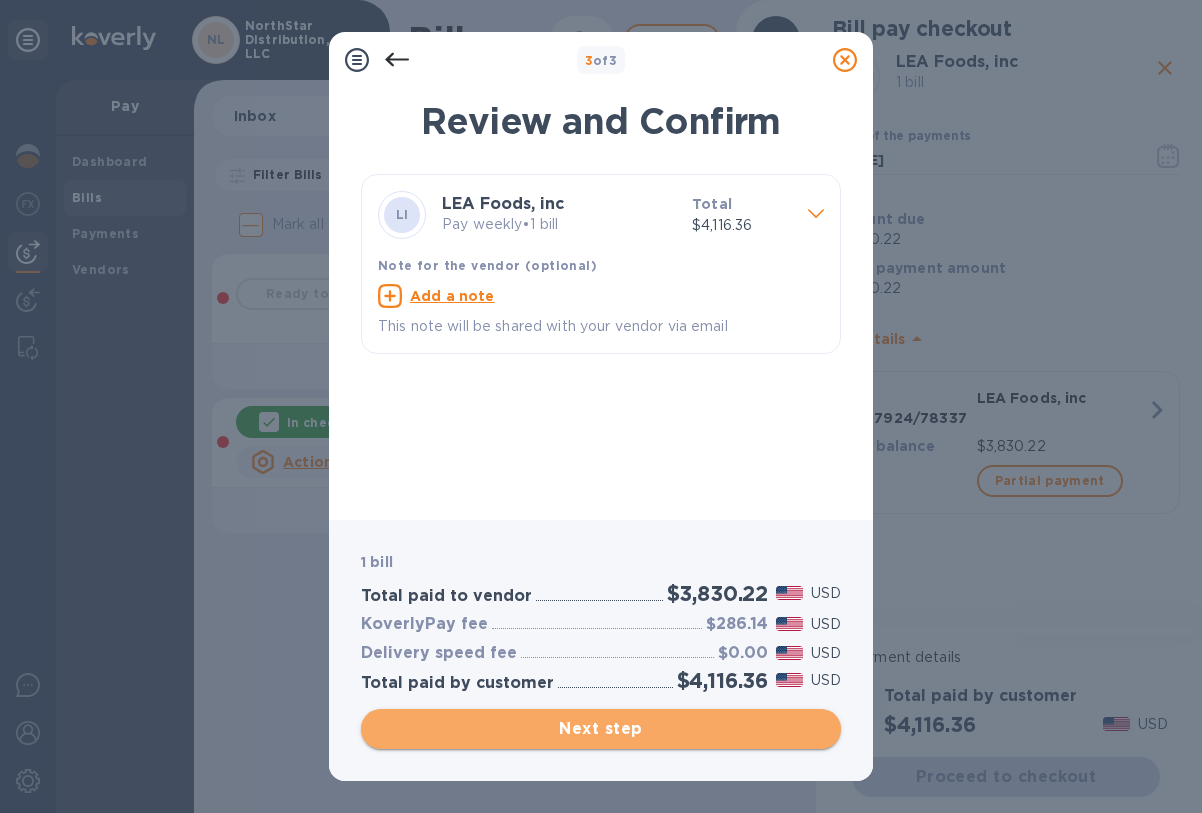 click on "Next step" at bounding box center [601, 729] 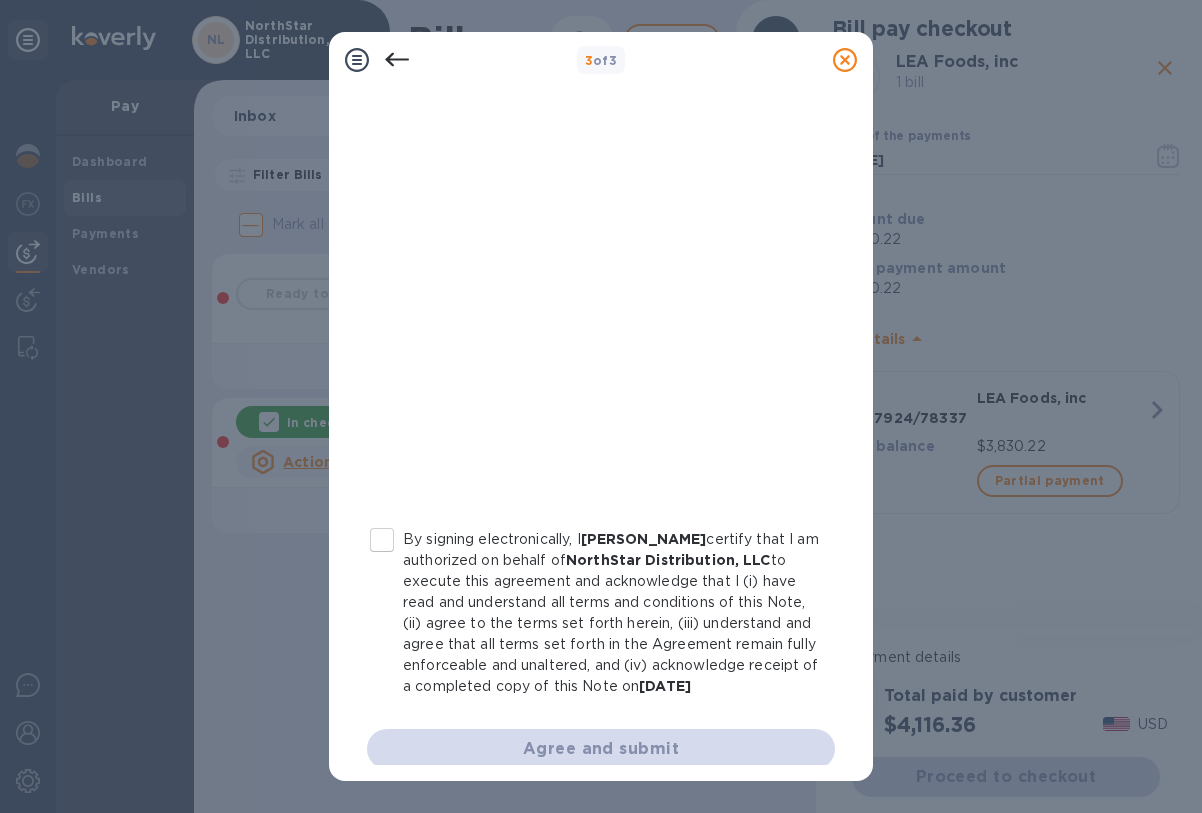 scroll, scrollTop: 326, scrollLeft: 0, axis: vertical 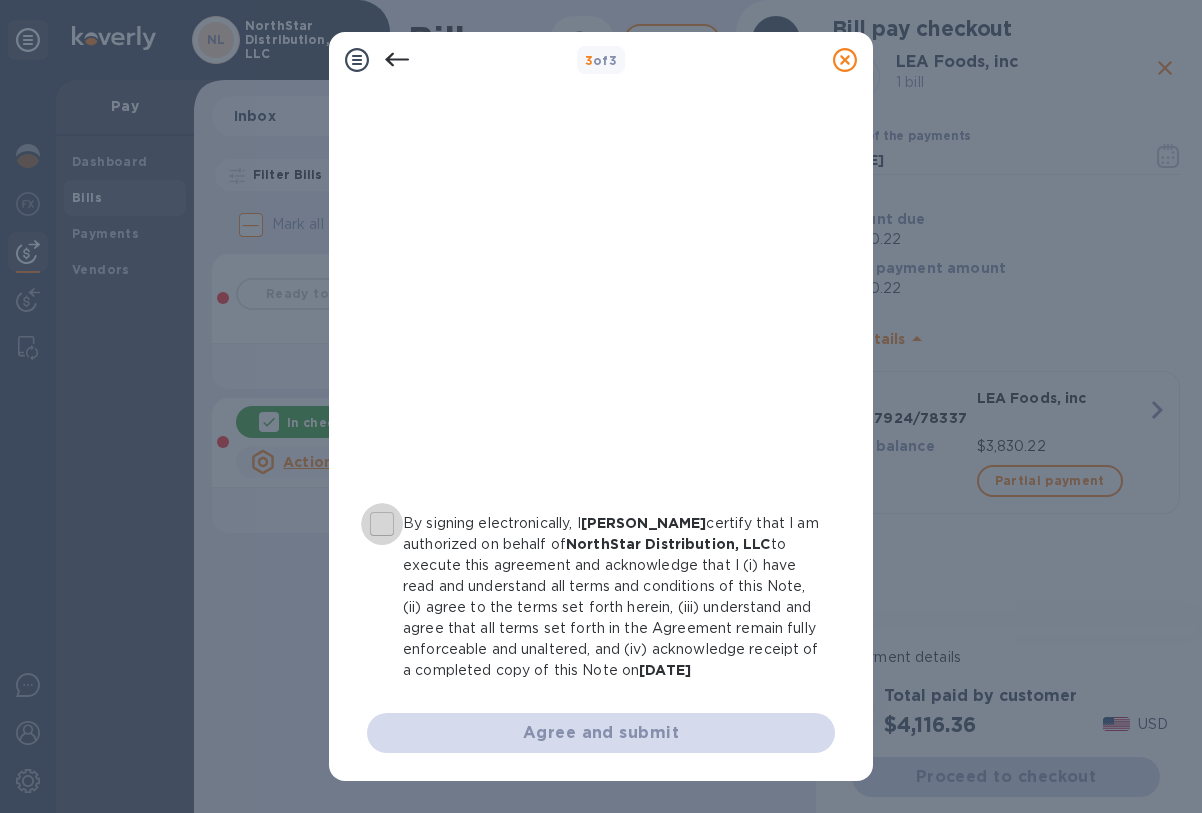 click on "By signing electronically, I  Stan Stern  certify that I am authorized on behalf of  NorthStar Distribution, LLC  to execute this agreement and acknowledge that I (i) have read and understand all terms and conditions of this Note, (ii) agree to the terms set forth herein, (iii) understand and agree that all terms set forth in the Agreement remain fully enforceable and unaltered, and (iv) acknowledge receipt of a completed copy of this Note on  07/17/2025" at bounding box center (382, 524) 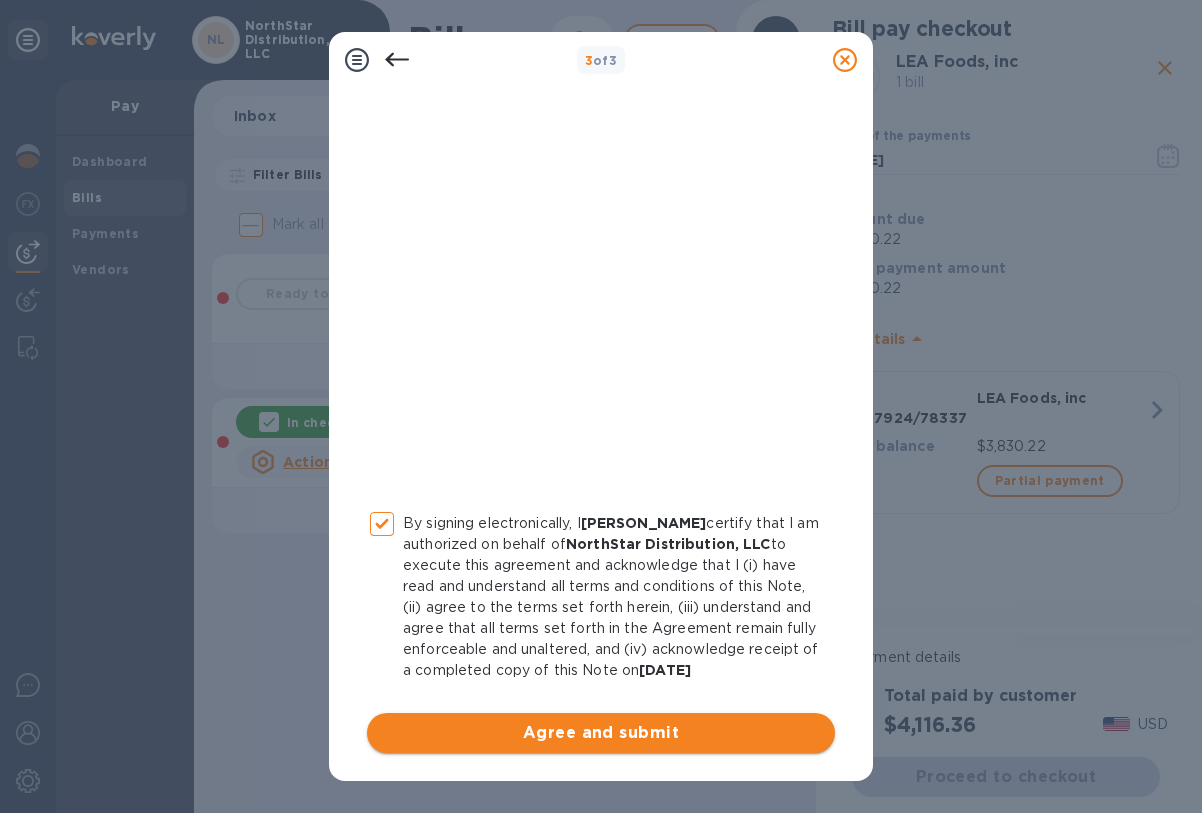 click on "Agree and submit" at bounding box center [601, 733] 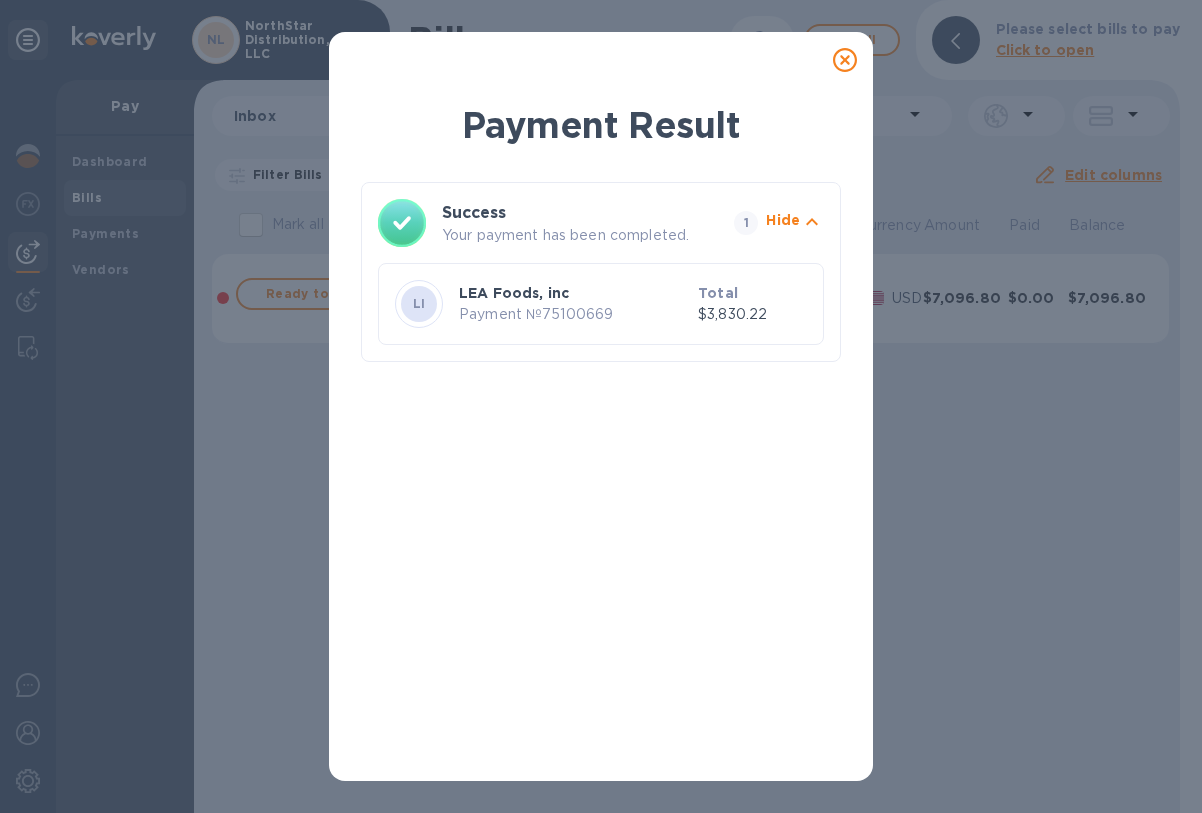 click 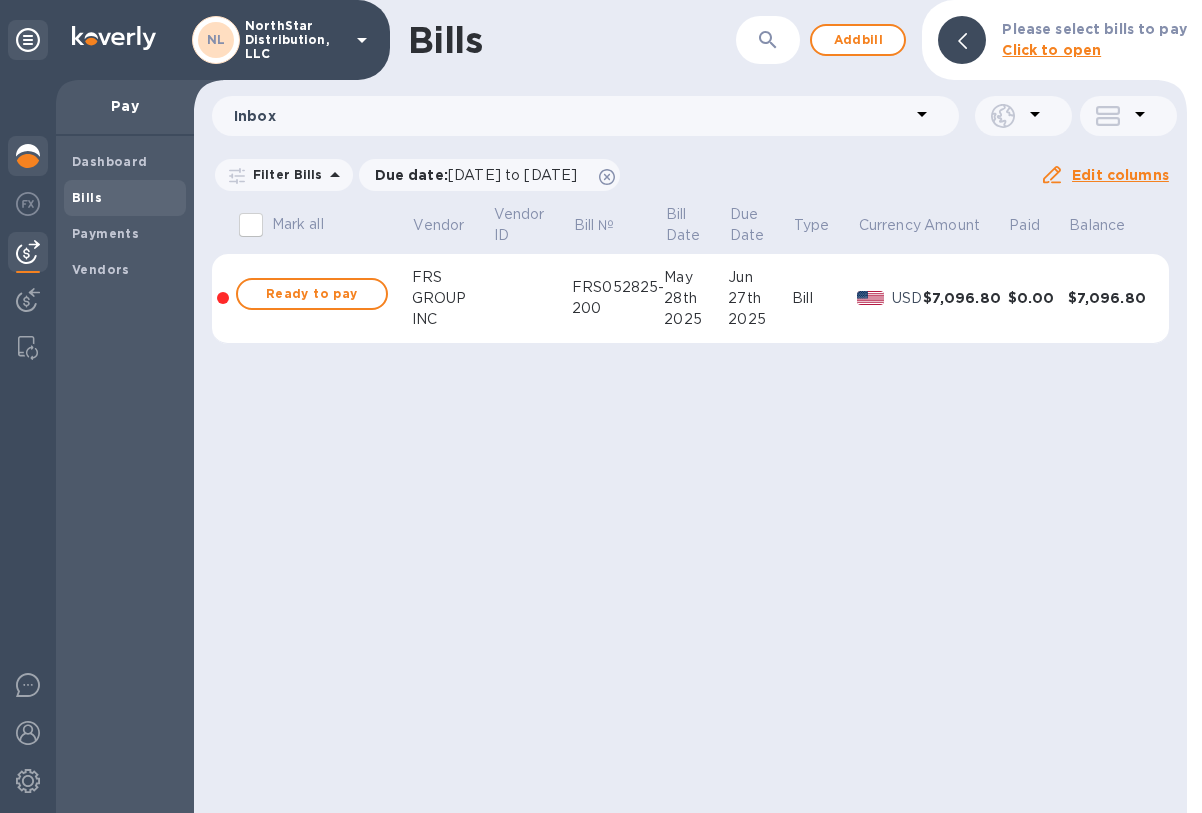 click at bounding box center [28, 156] 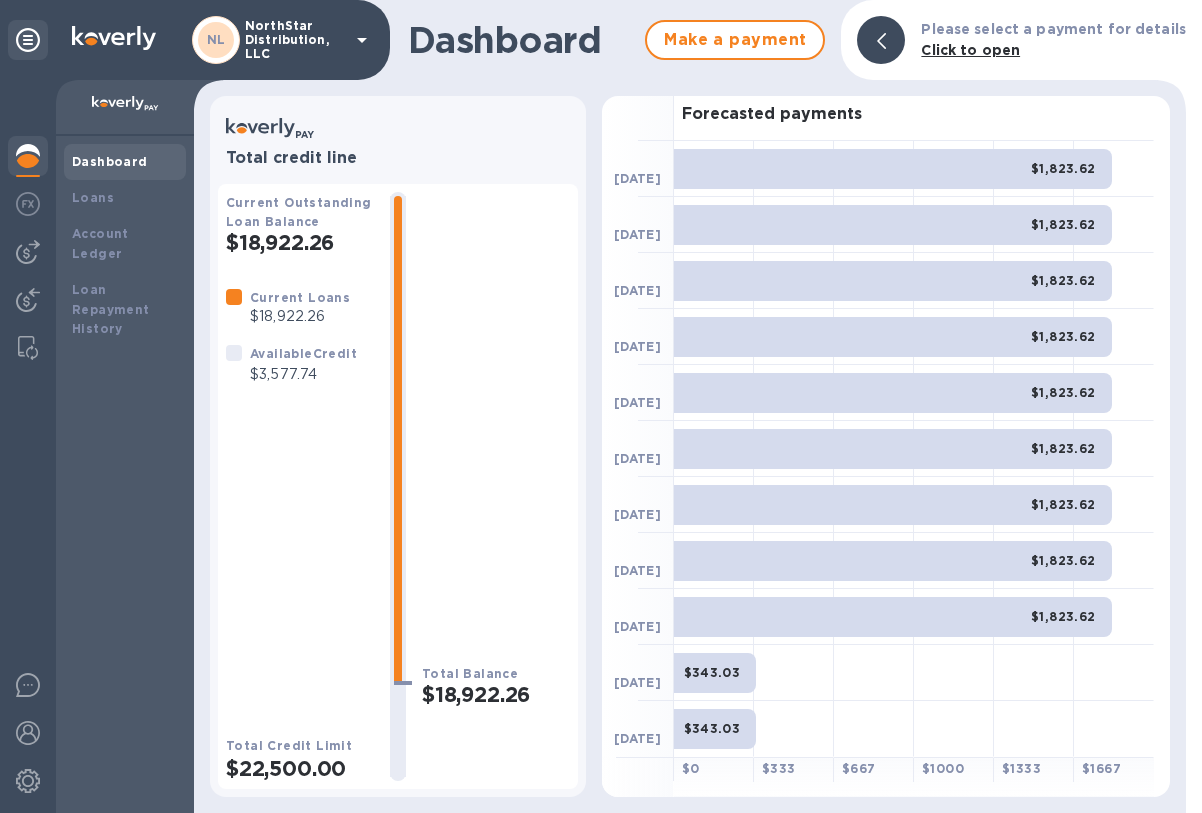 scroll, scrollTop: 0, scrollLeft: 0, axis: both 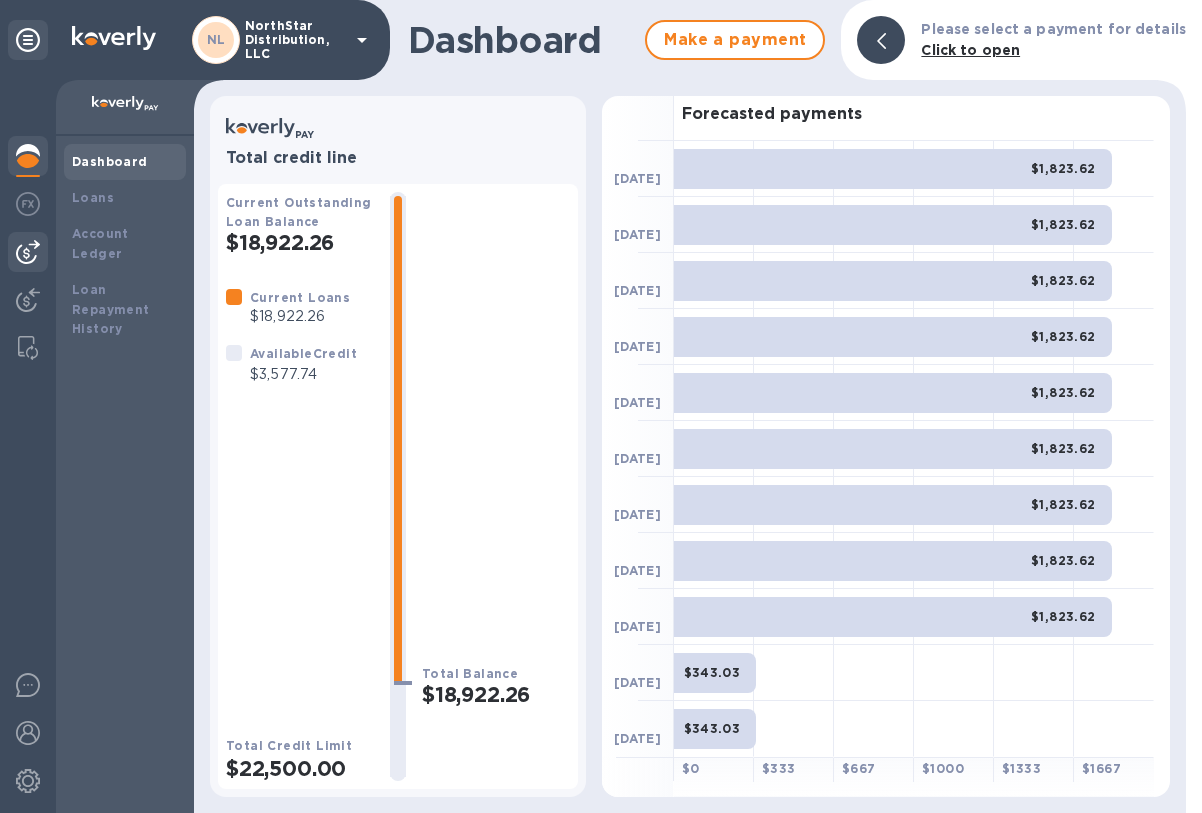 click at bounding box center [28, 252] 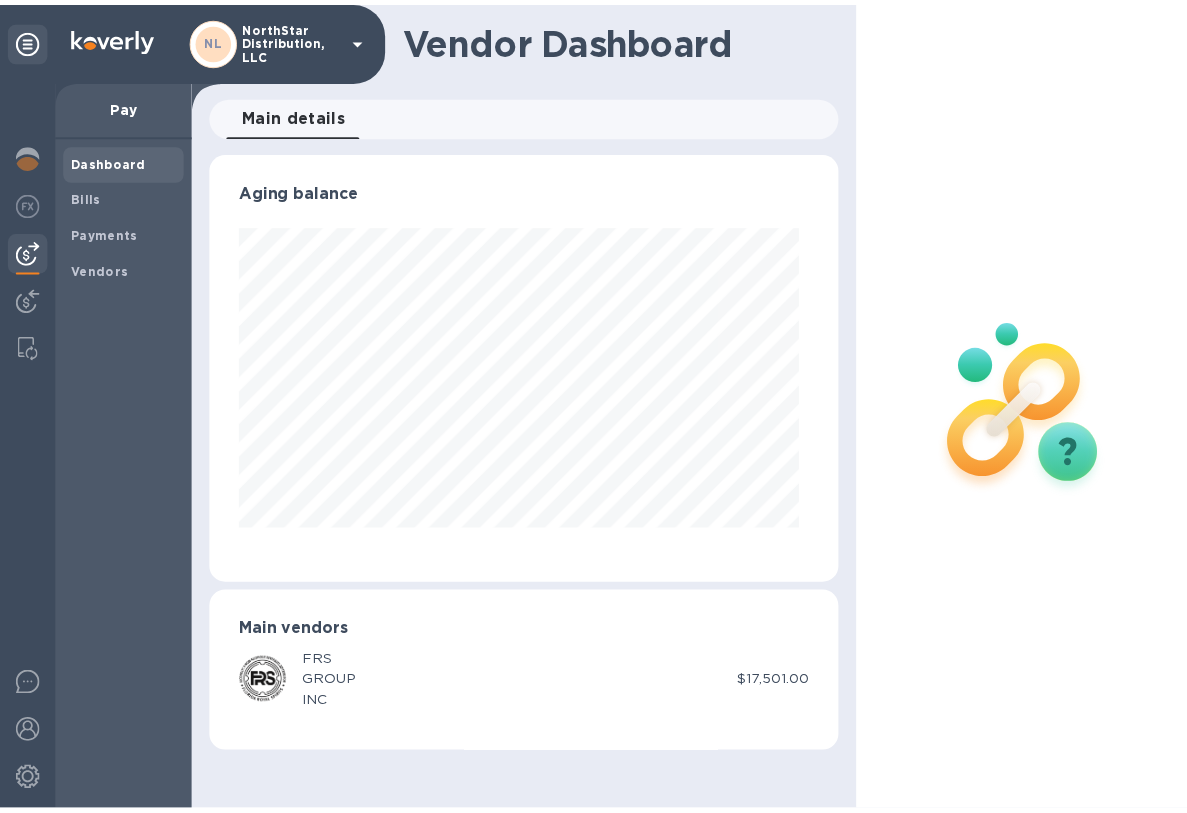 scroll, scrollTop: 999568, scrollLeft: 999373, axis: both 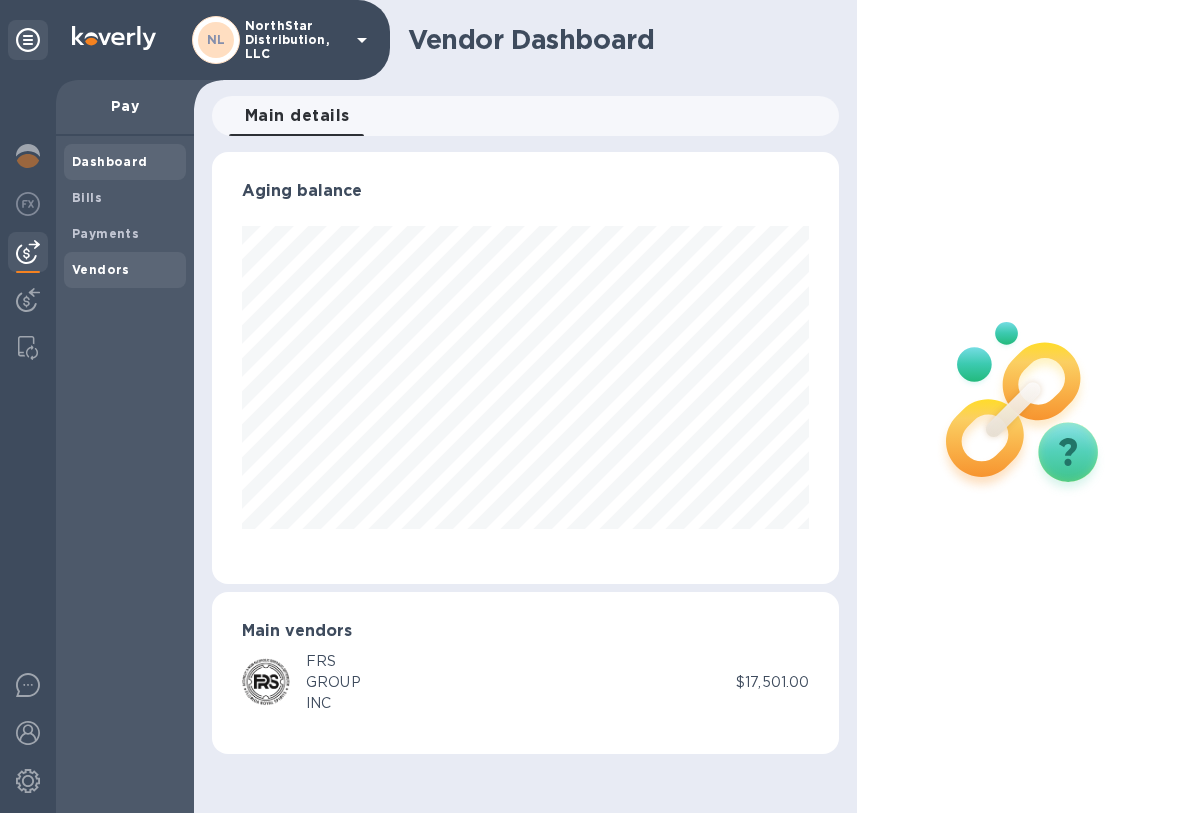 click on "Vendors" at bounding box center [101, 269] 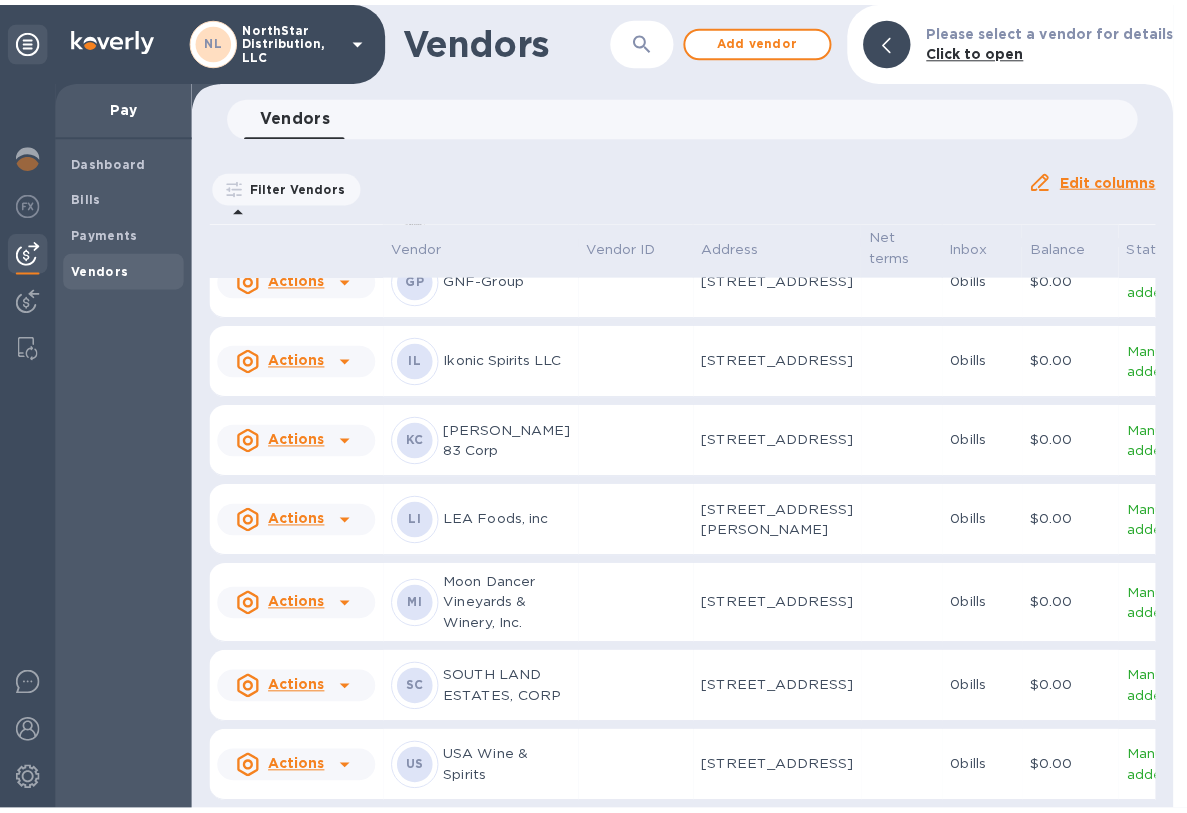 scroll, scrollTop: 767, scrollLeft: 0, axis: vertical 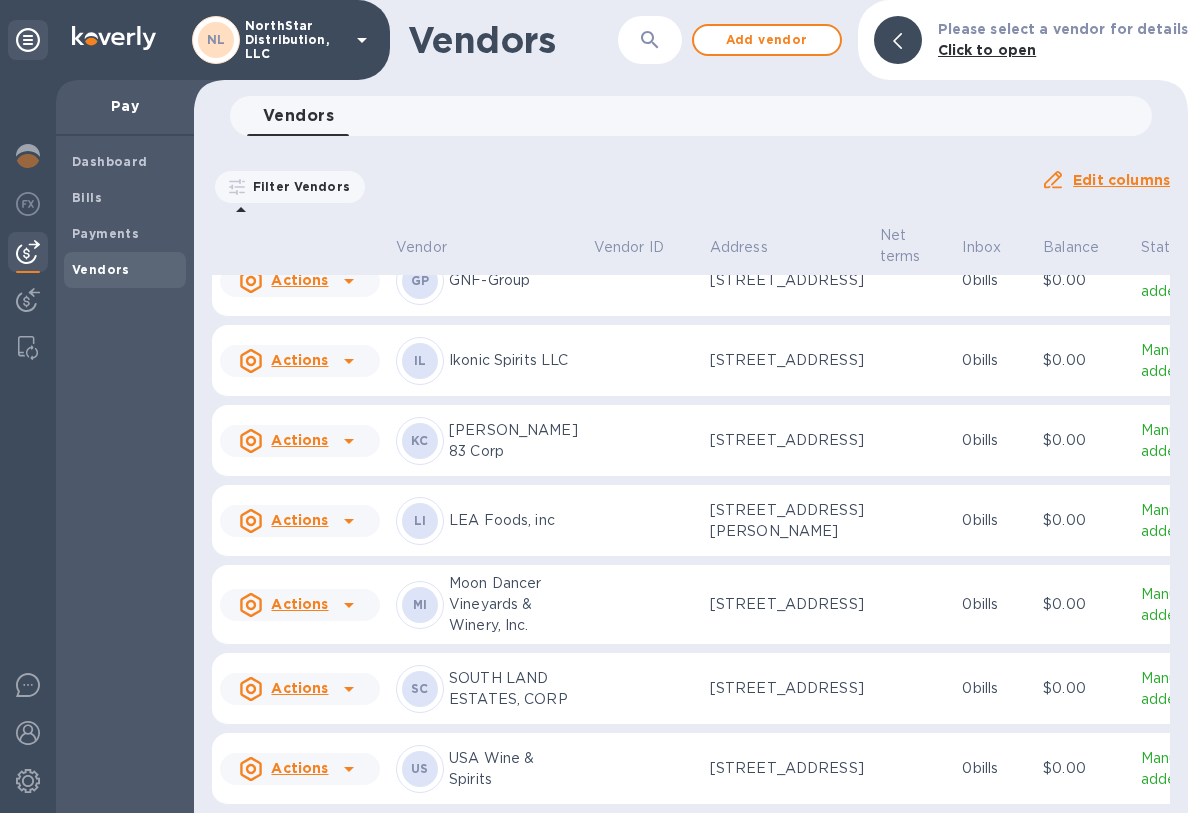 click at bounding box center [644, 521] 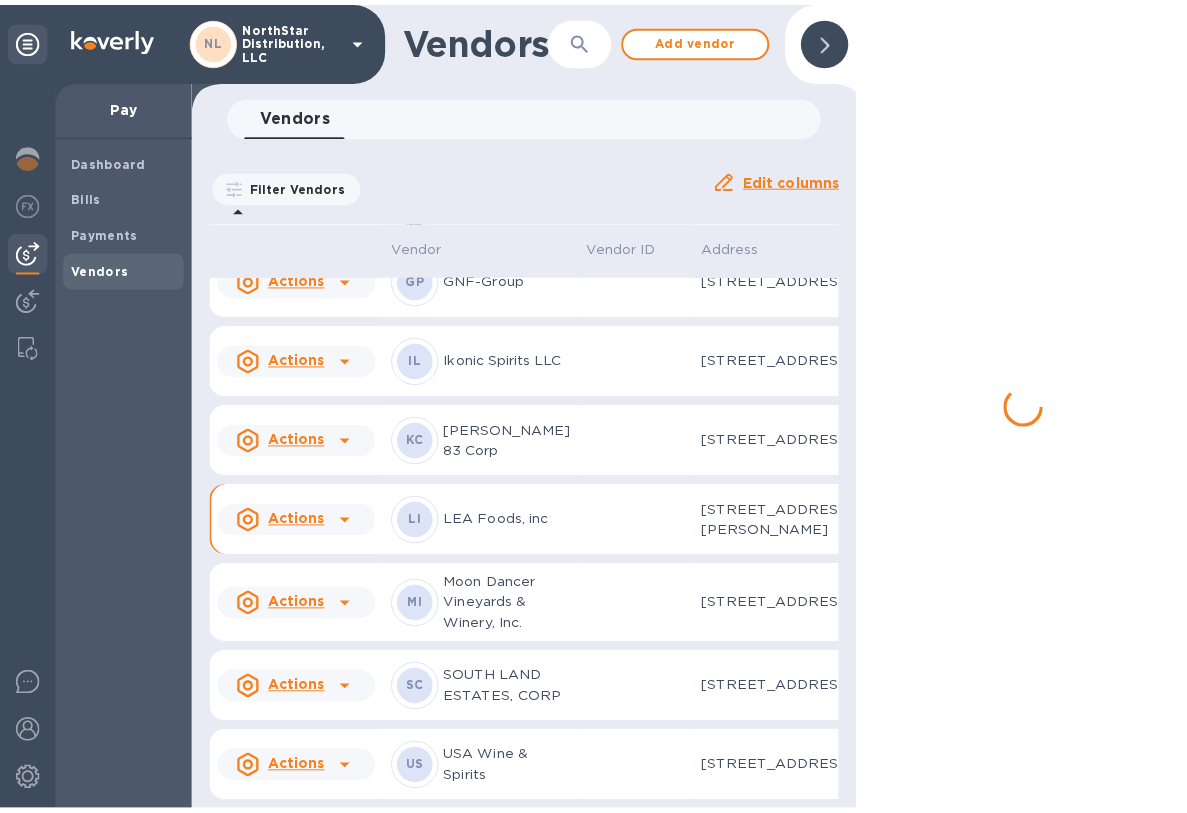 scroll, scrollTop: 788, scrollLeft: 0, axis: vertical 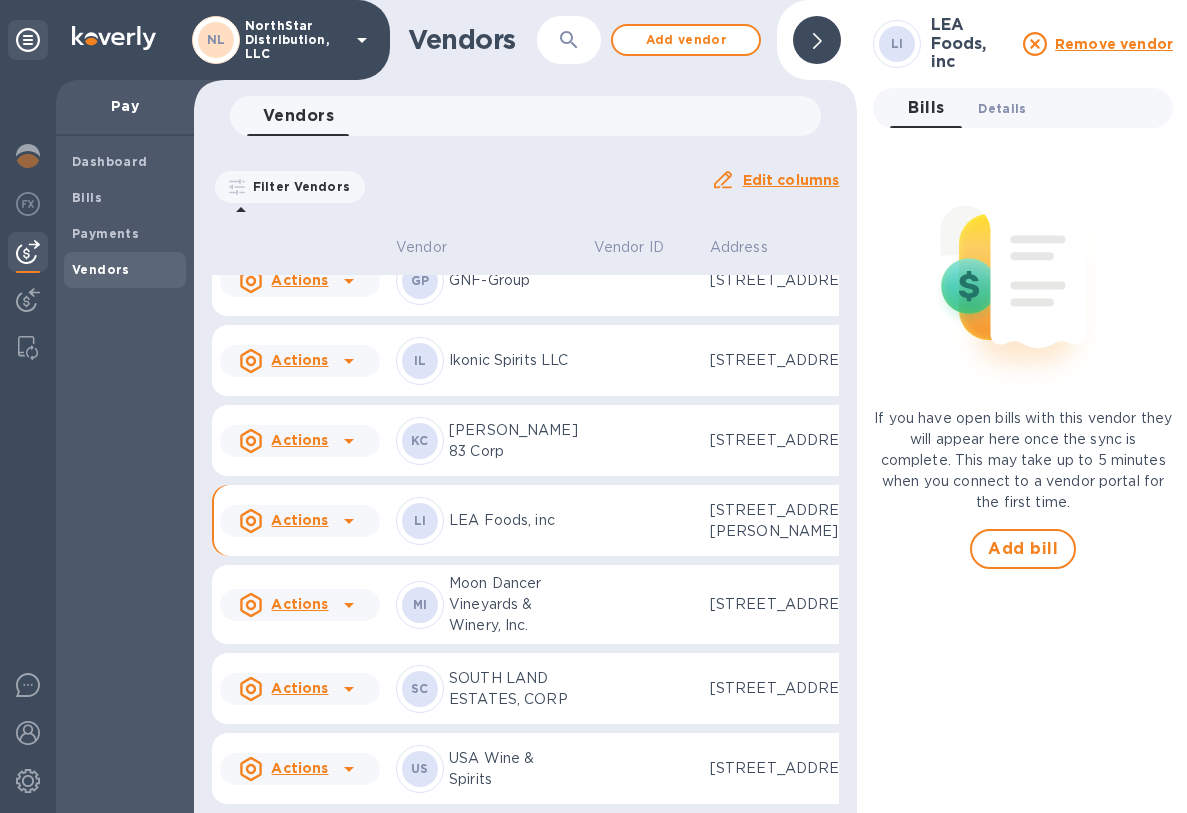 click on "Details 0" at bounding box center (1002, 108) 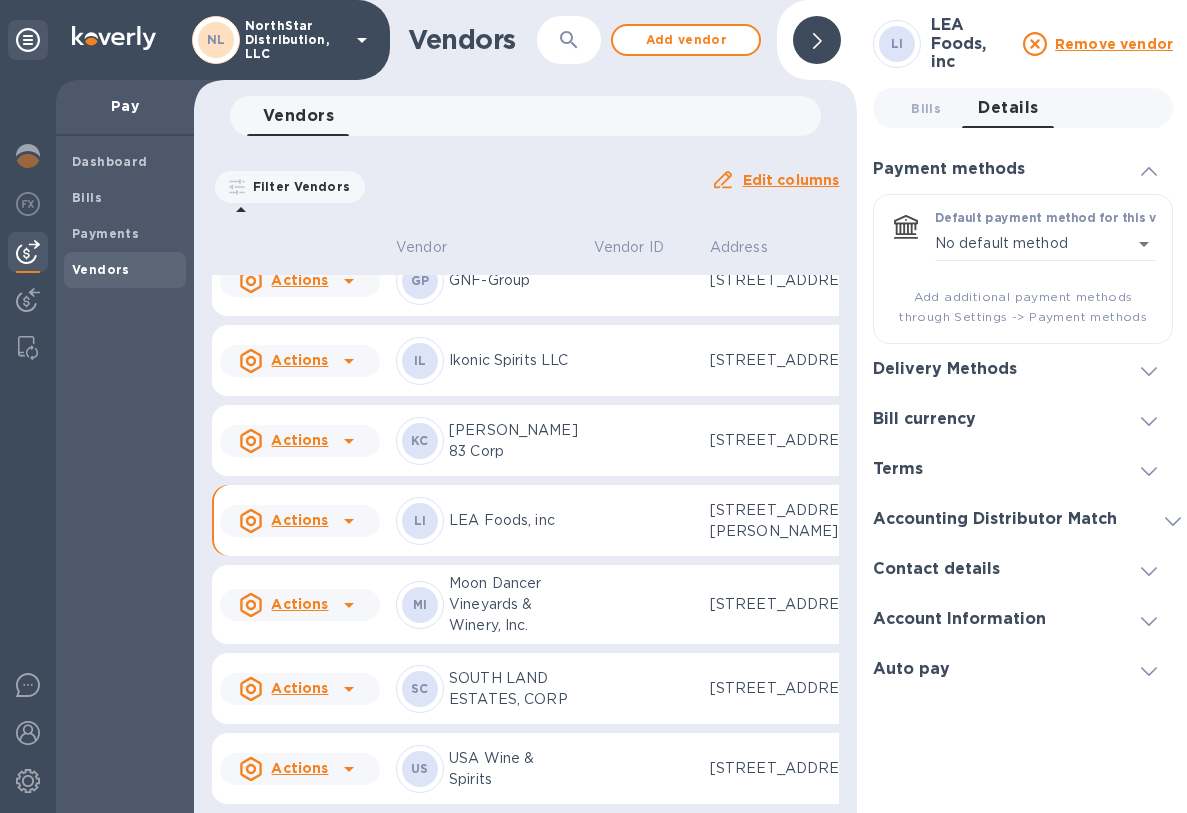 click 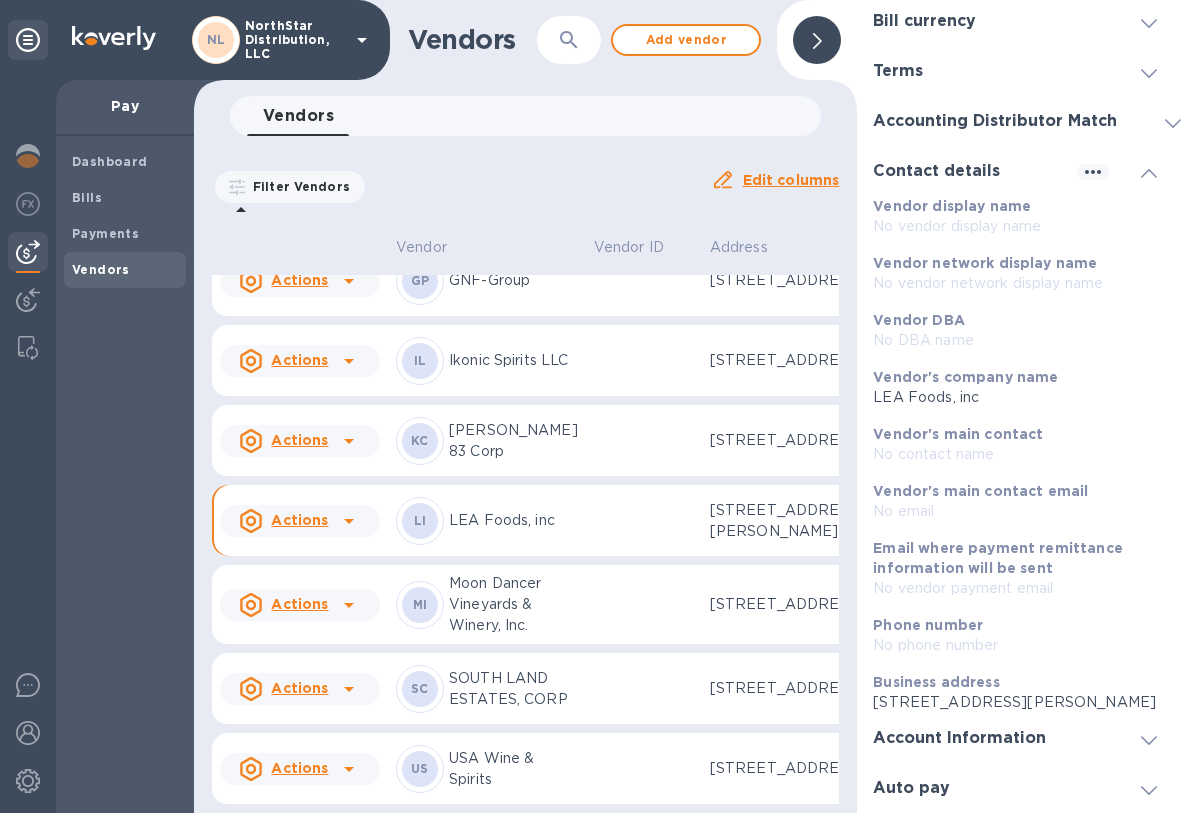 scroll, scrollTop: 269, scrollLeft: 0, axis: vertical 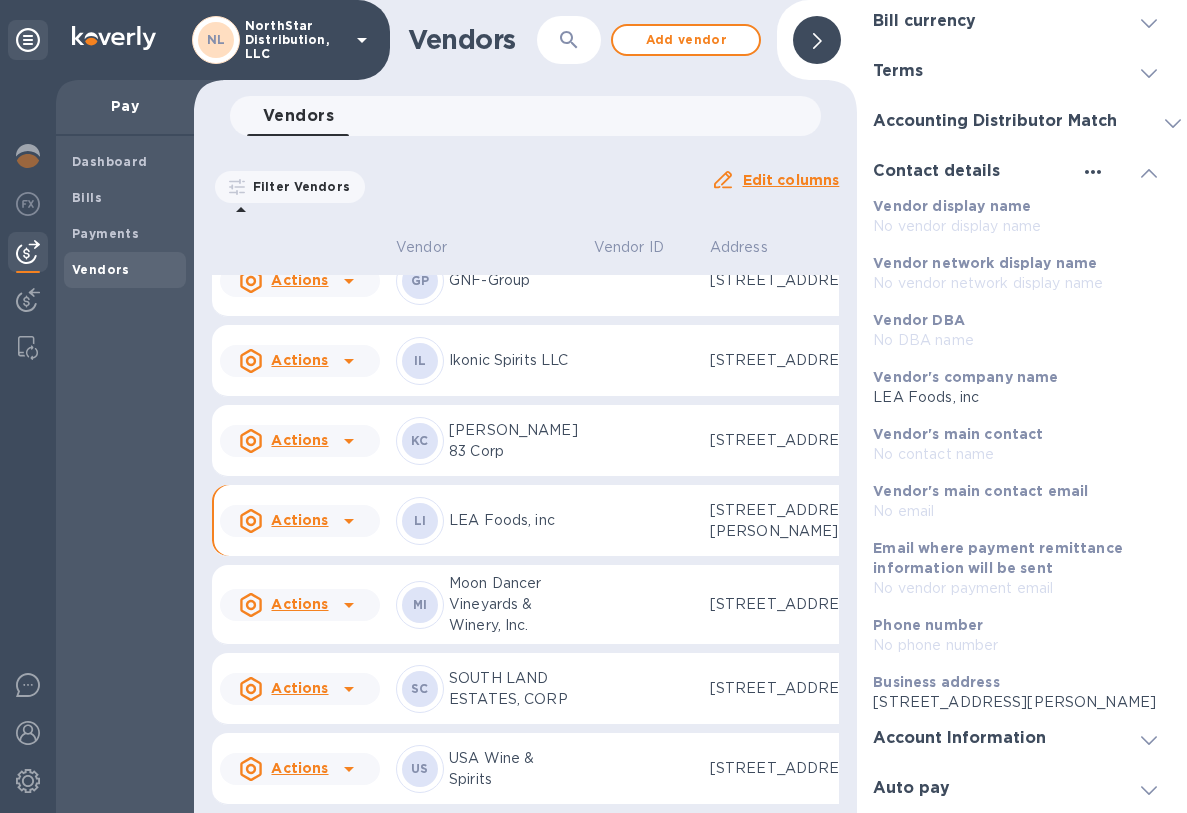click 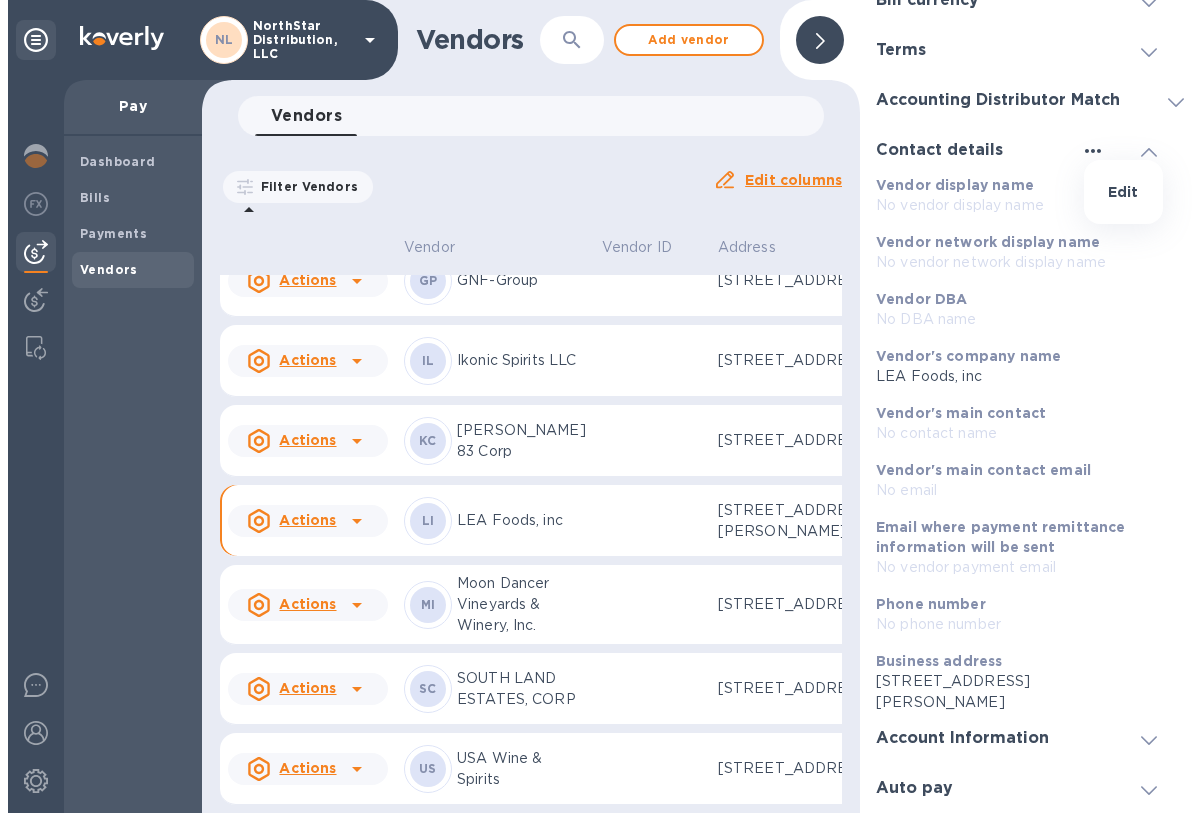 scroll, scrollTop: 0, scrollLeft: 0, axis: both 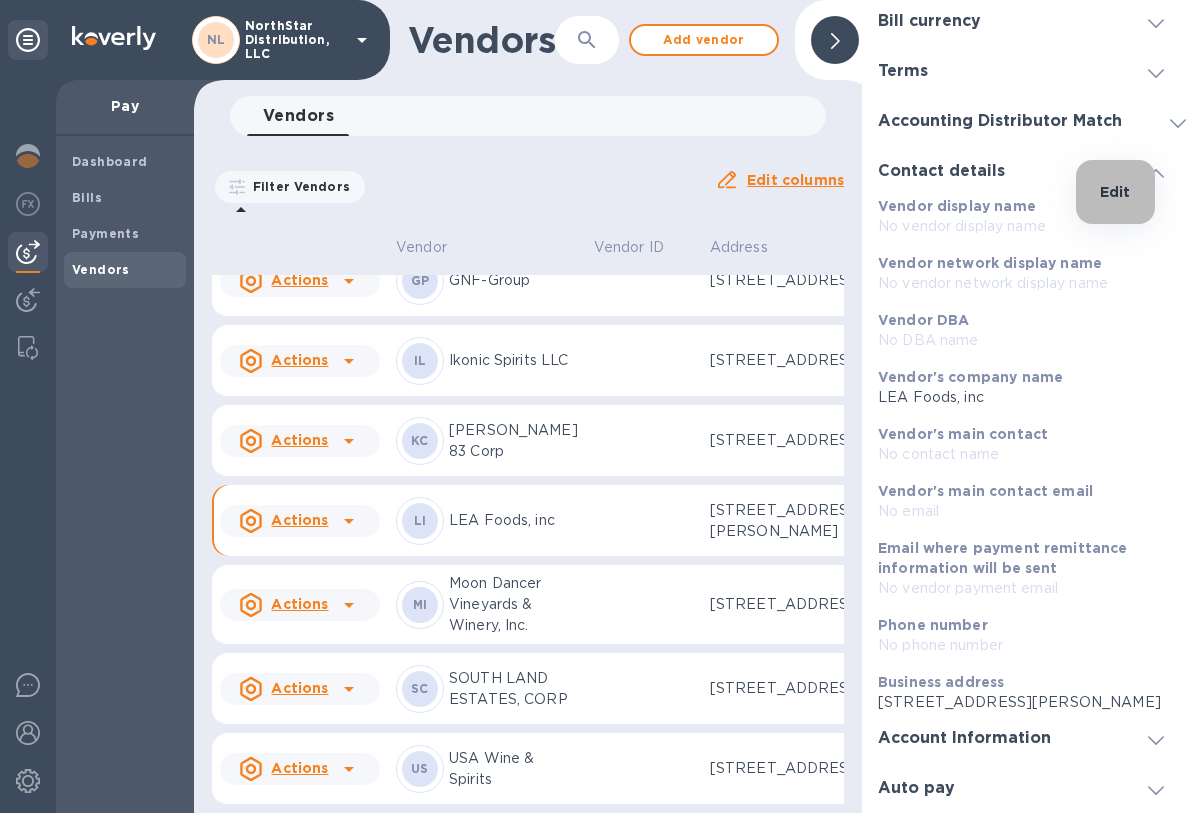 click on "Edit" at bounding box center [1115, 192] 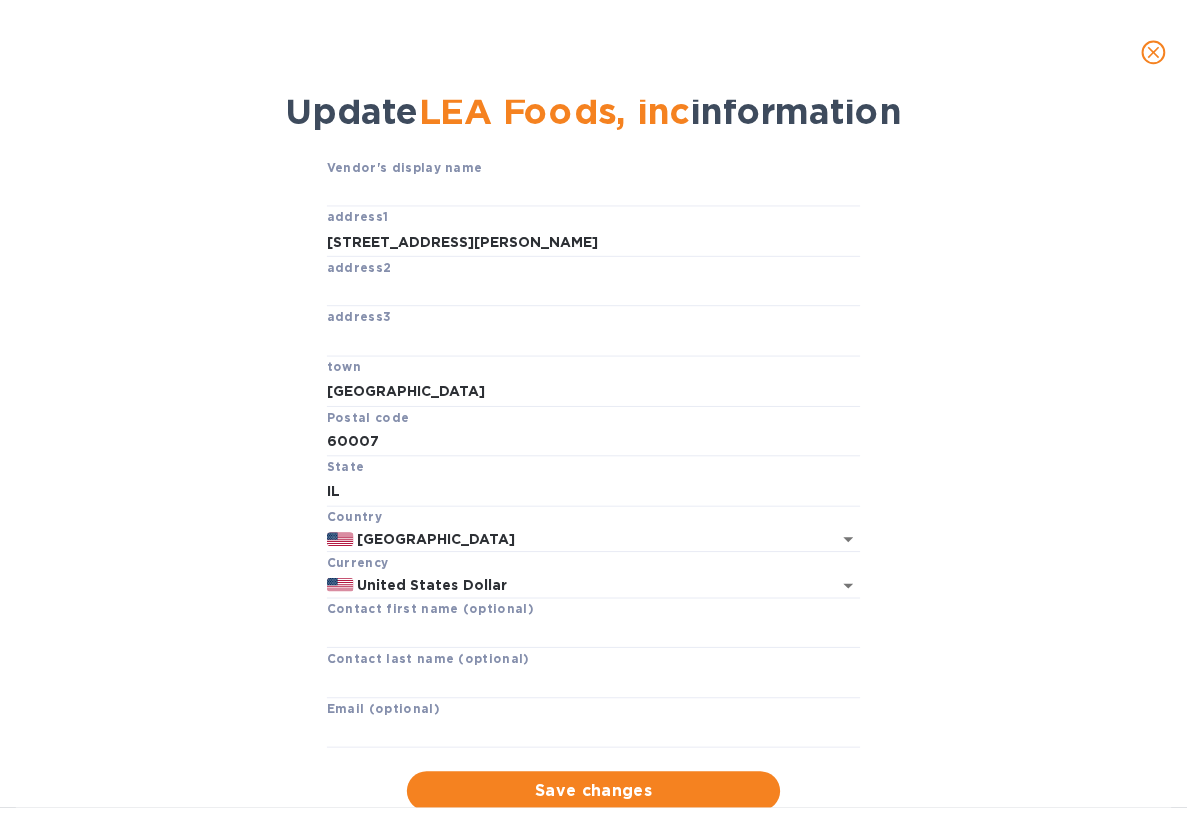 scroll, scrollTop: 0, scrollLeft: 0, axis: both 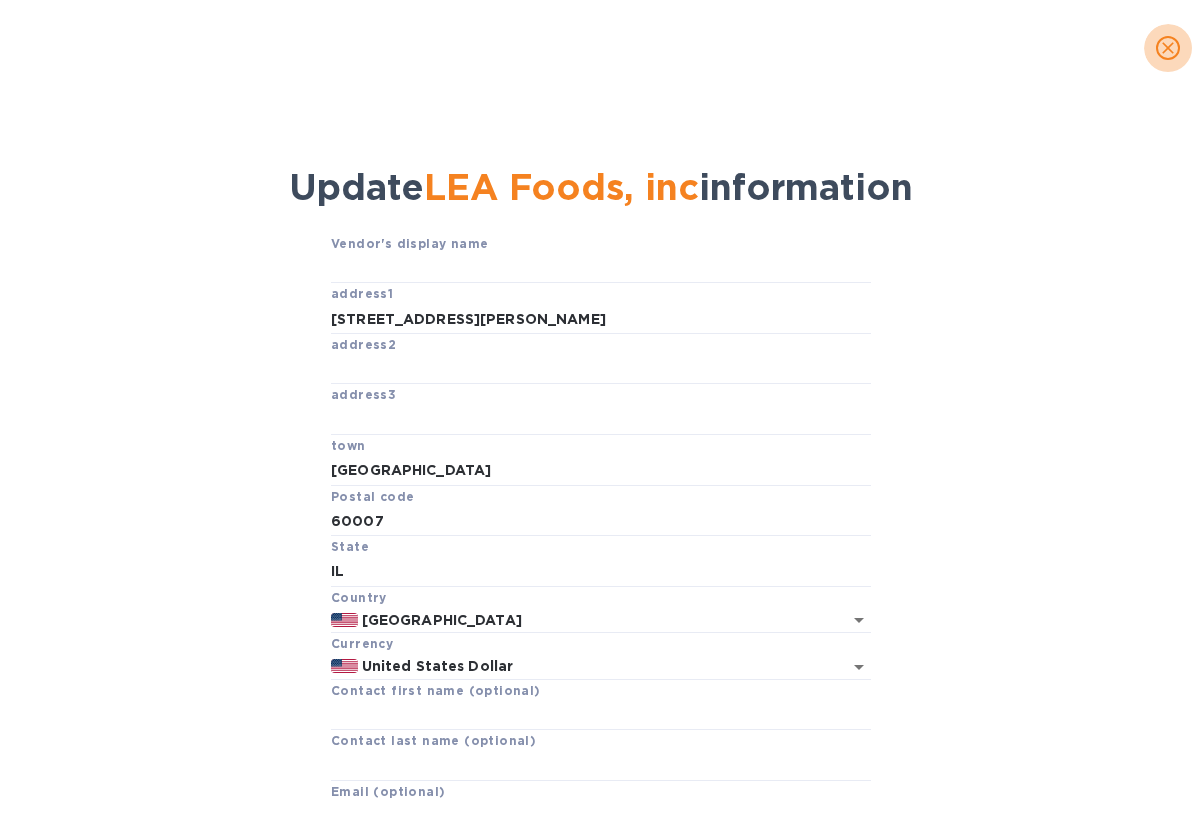 click 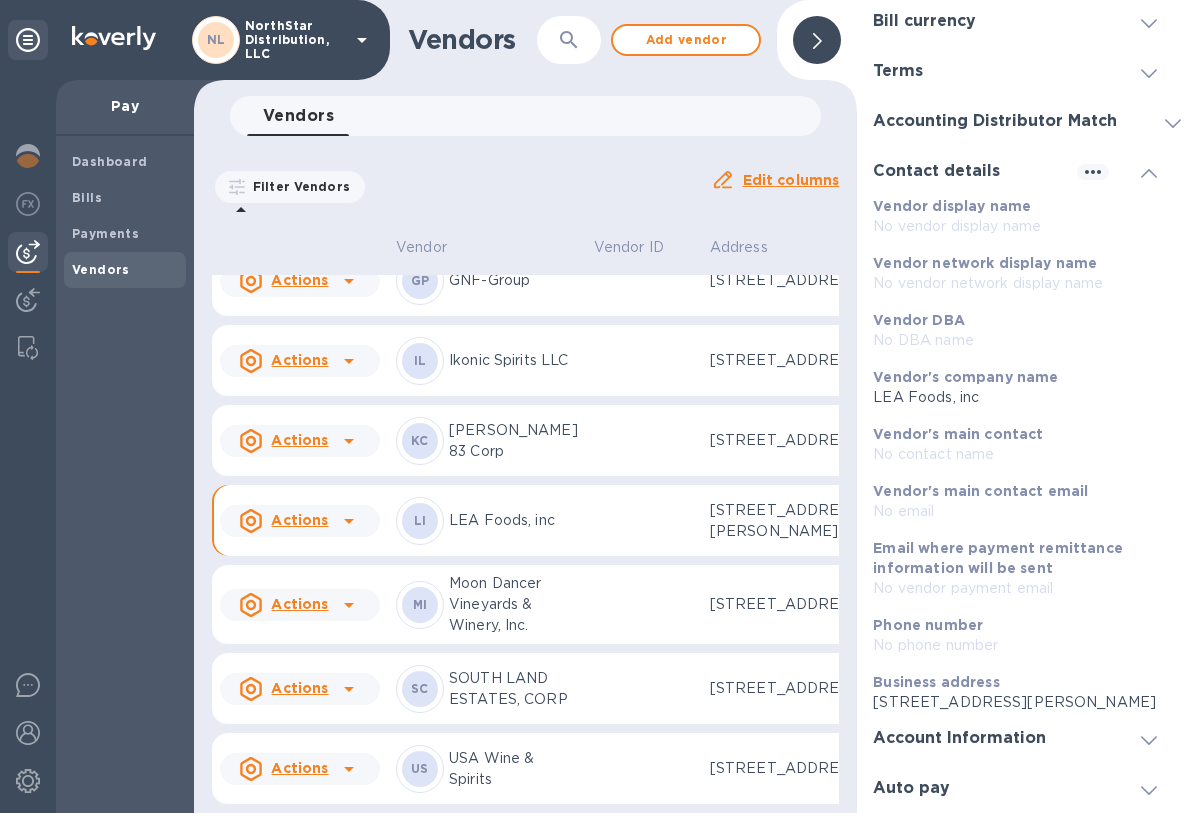 scroll, scrollTop: 15, scrollLeft: 0, axis: vertical 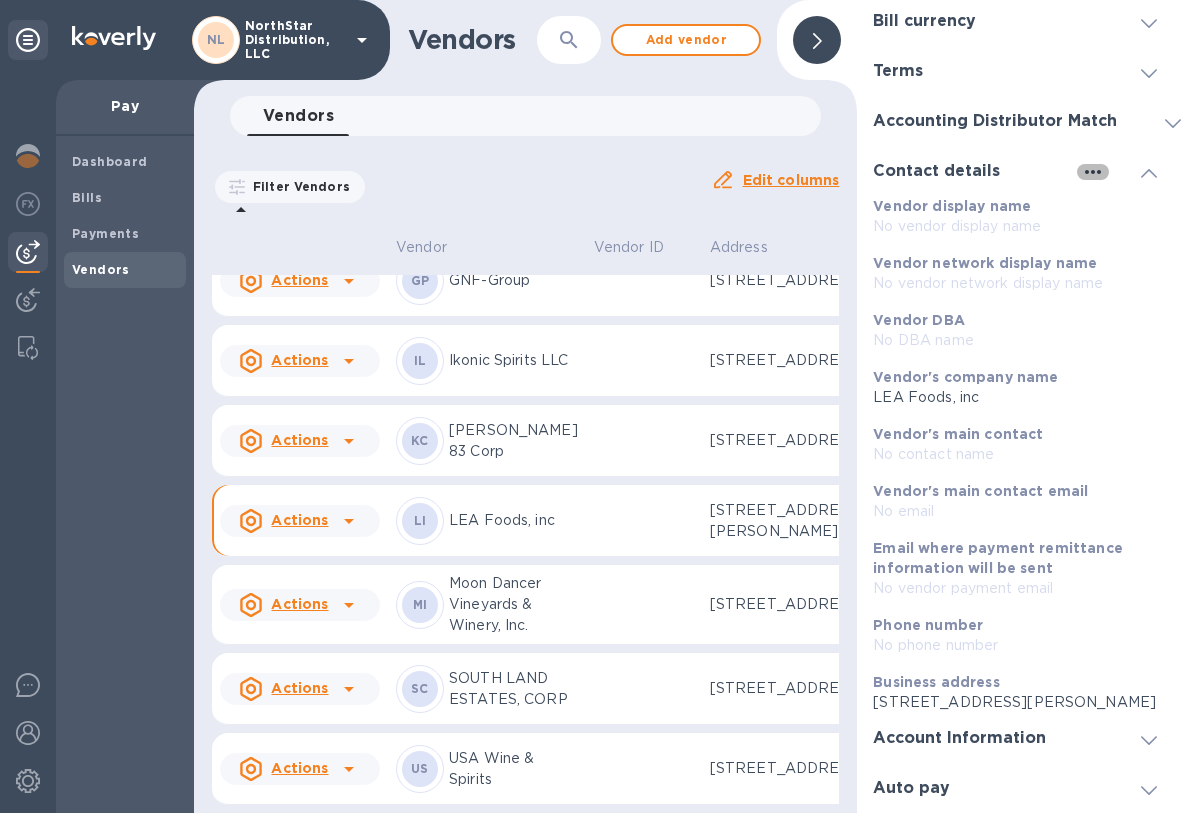 click 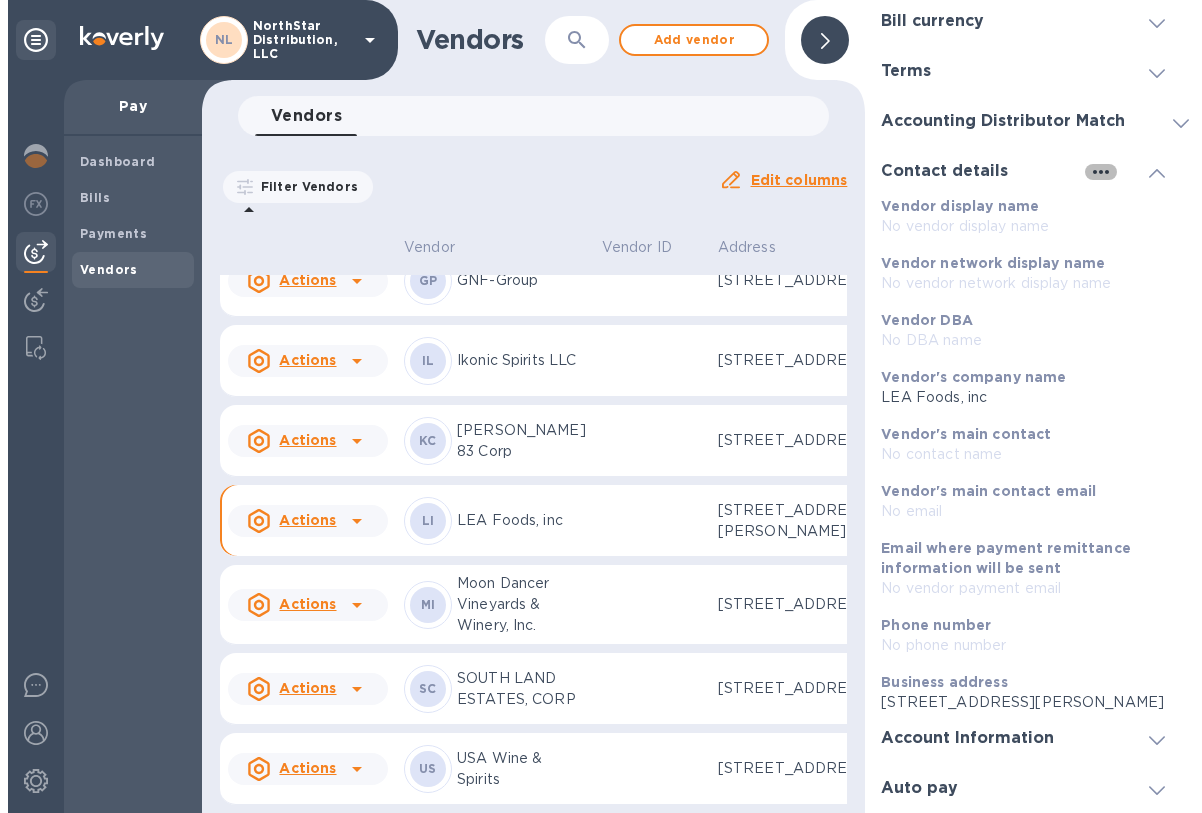 scroll, scrollTop: 0, scrollLeft: 0, axis: both 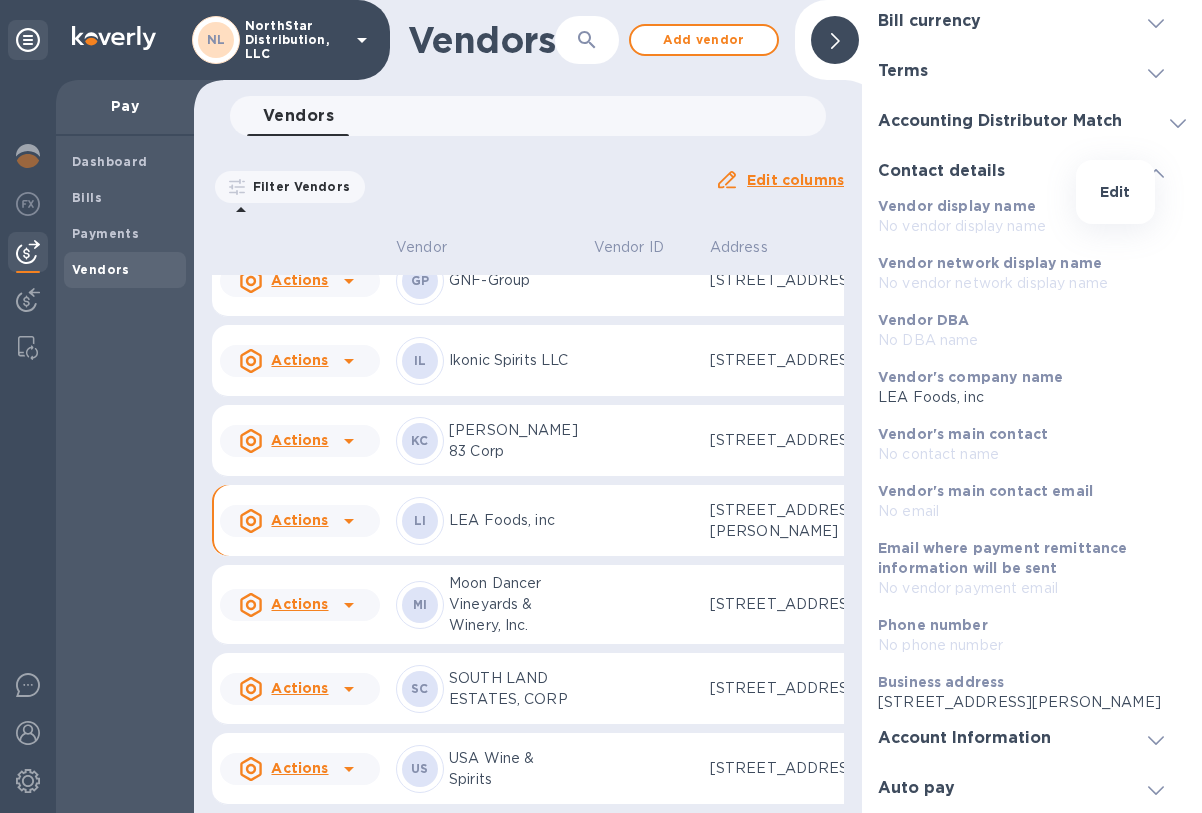 click on "Edit" at bounding box center [1115, 192] 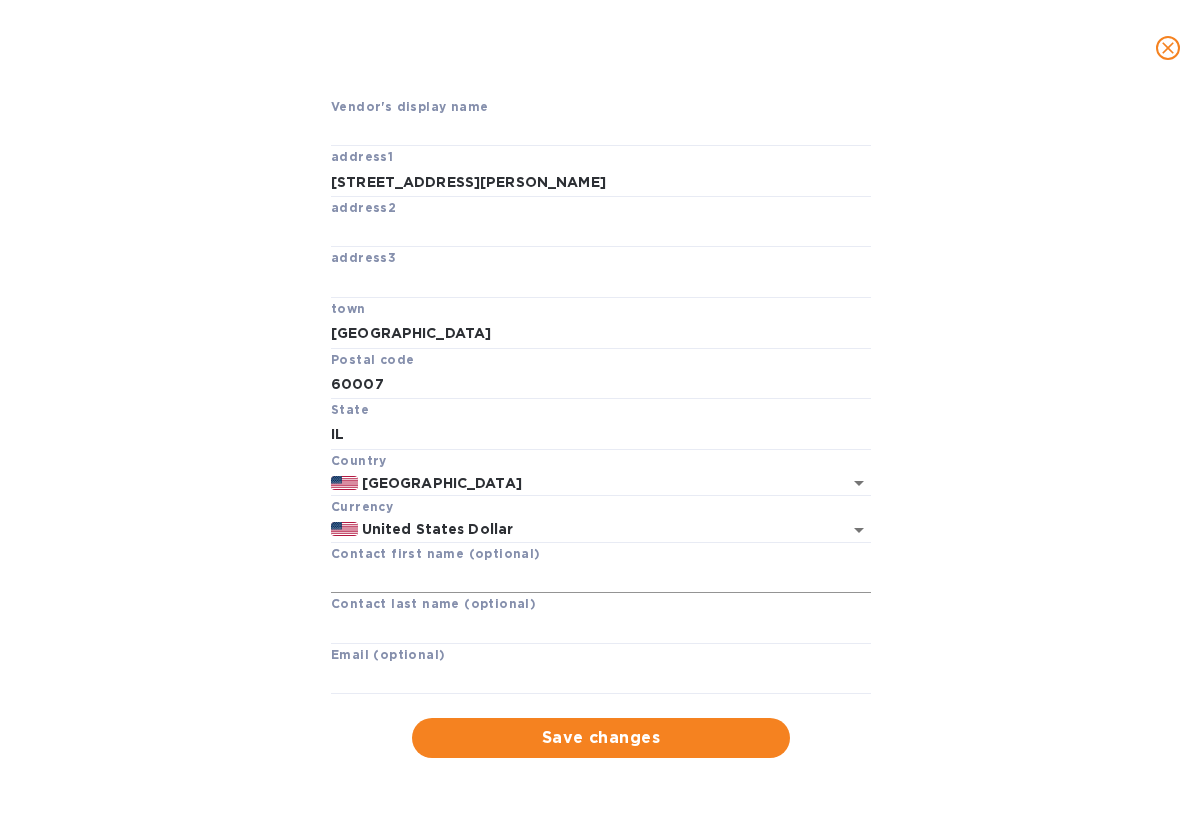 scroll, scrollTop: 144, scrollLeft: 0, axis: vertical 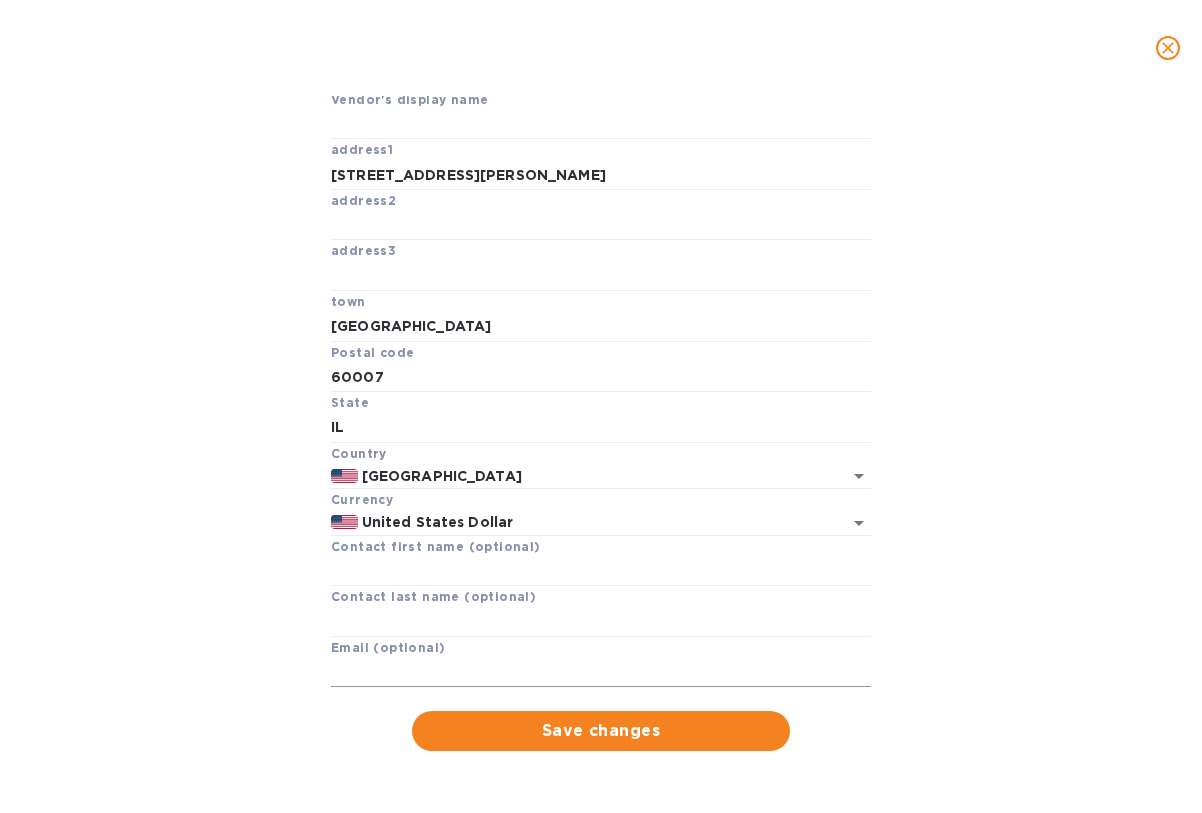 click at bounding box center (601, 673) 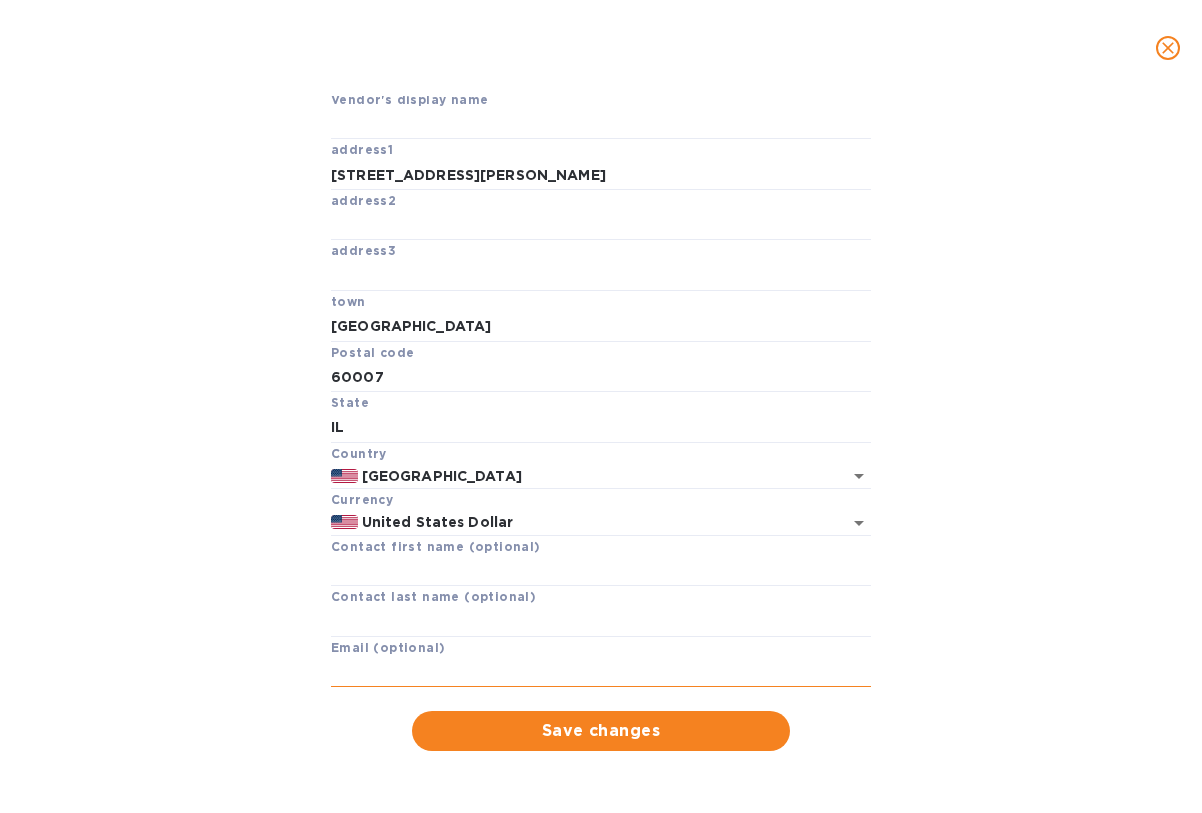 paste on "leafoods@leafoodsinc.com" 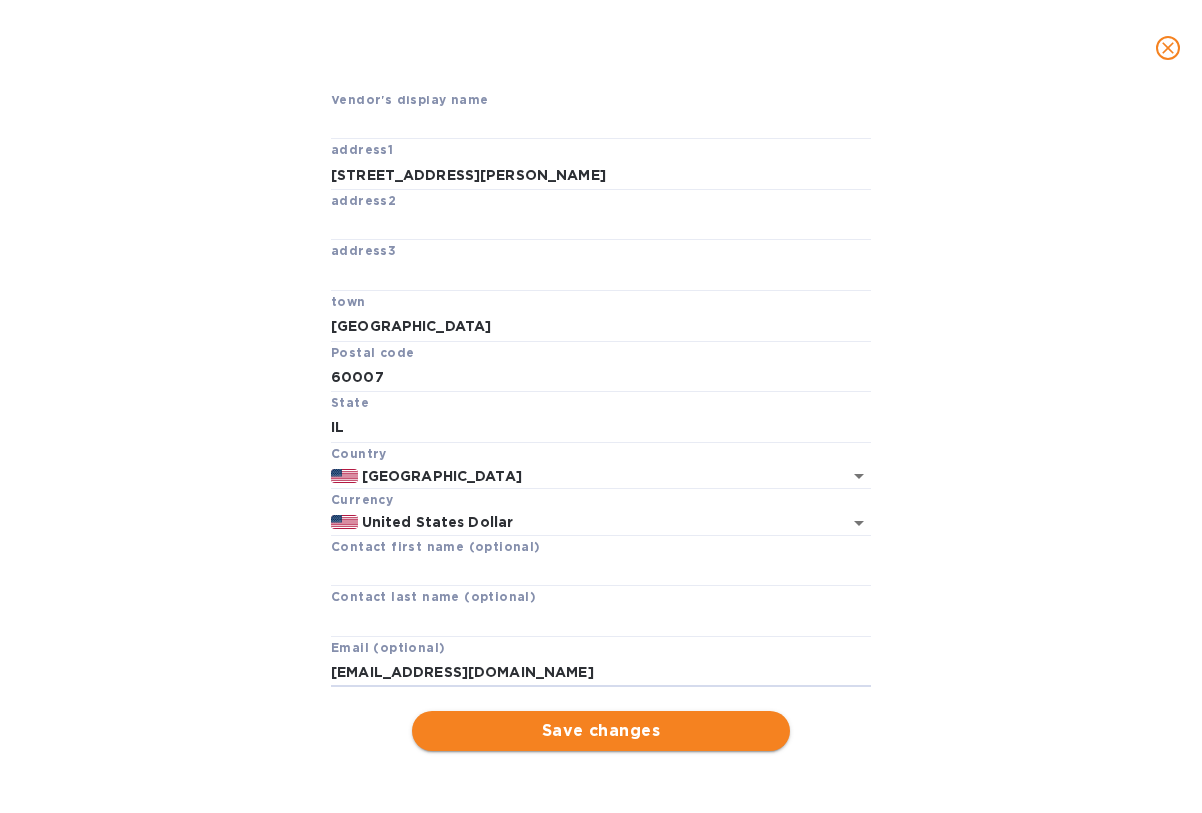 type on "leafoods@leafoodsinc.com" 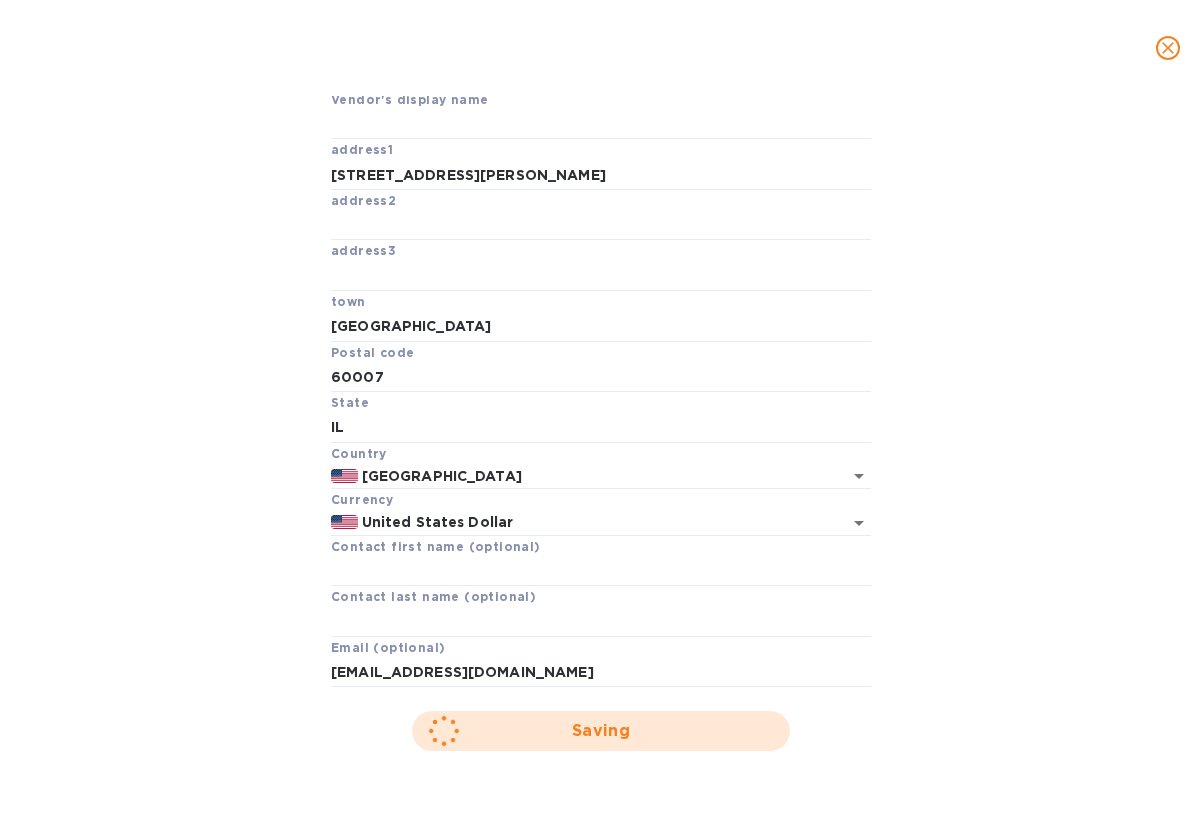 type 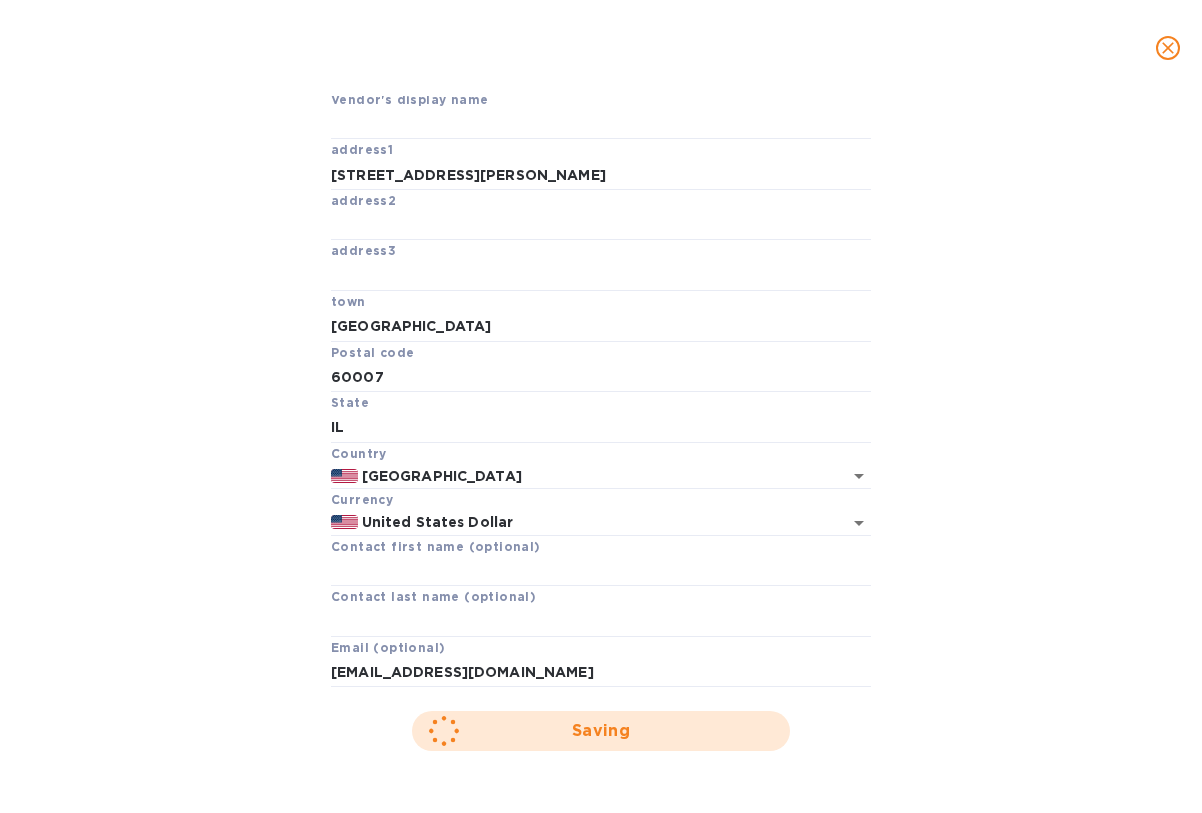 type 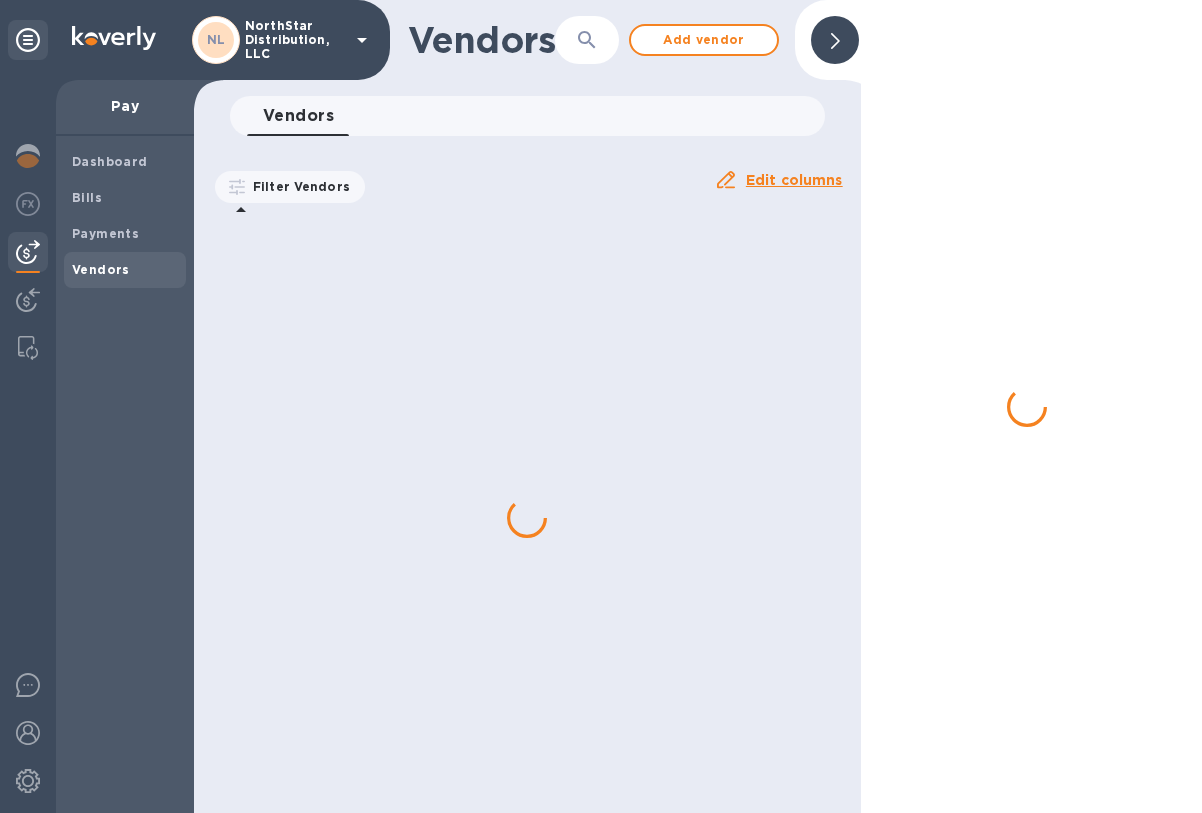 scroll, scrollTop: 0, scrollLeft: 0, axis: both 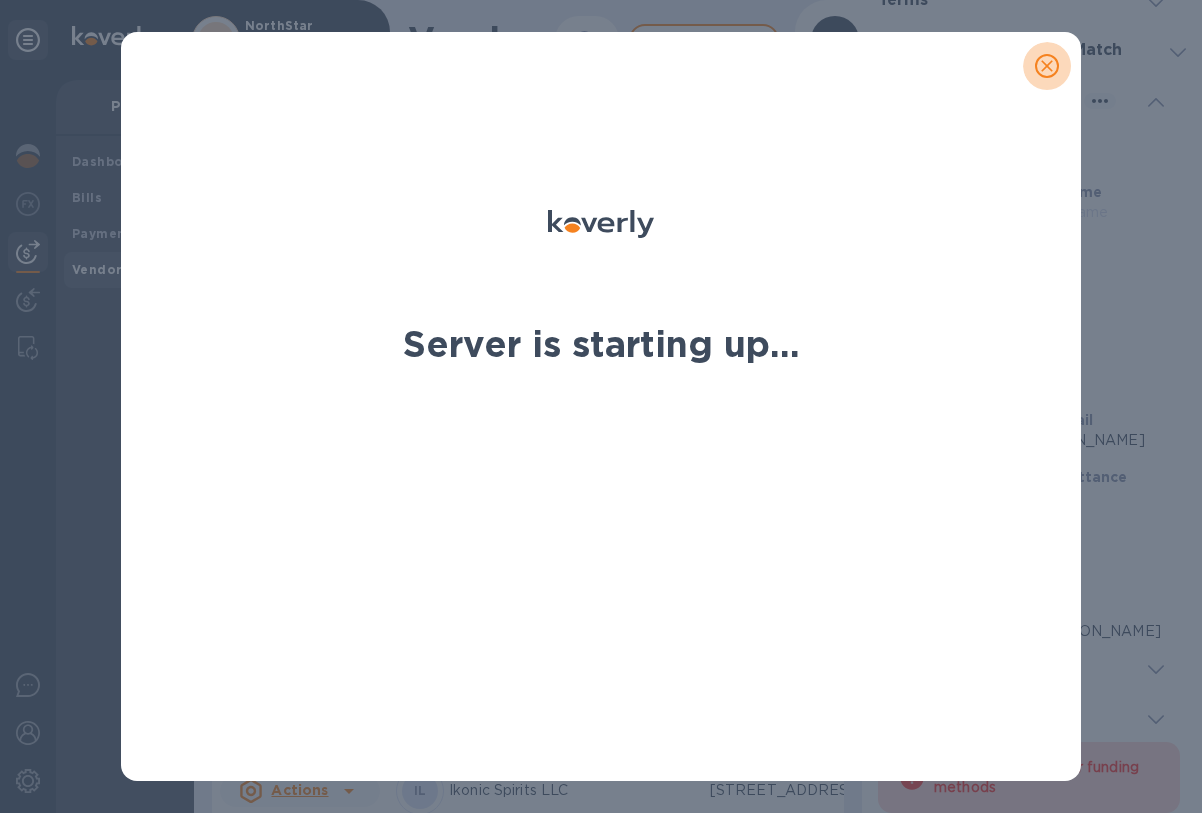click 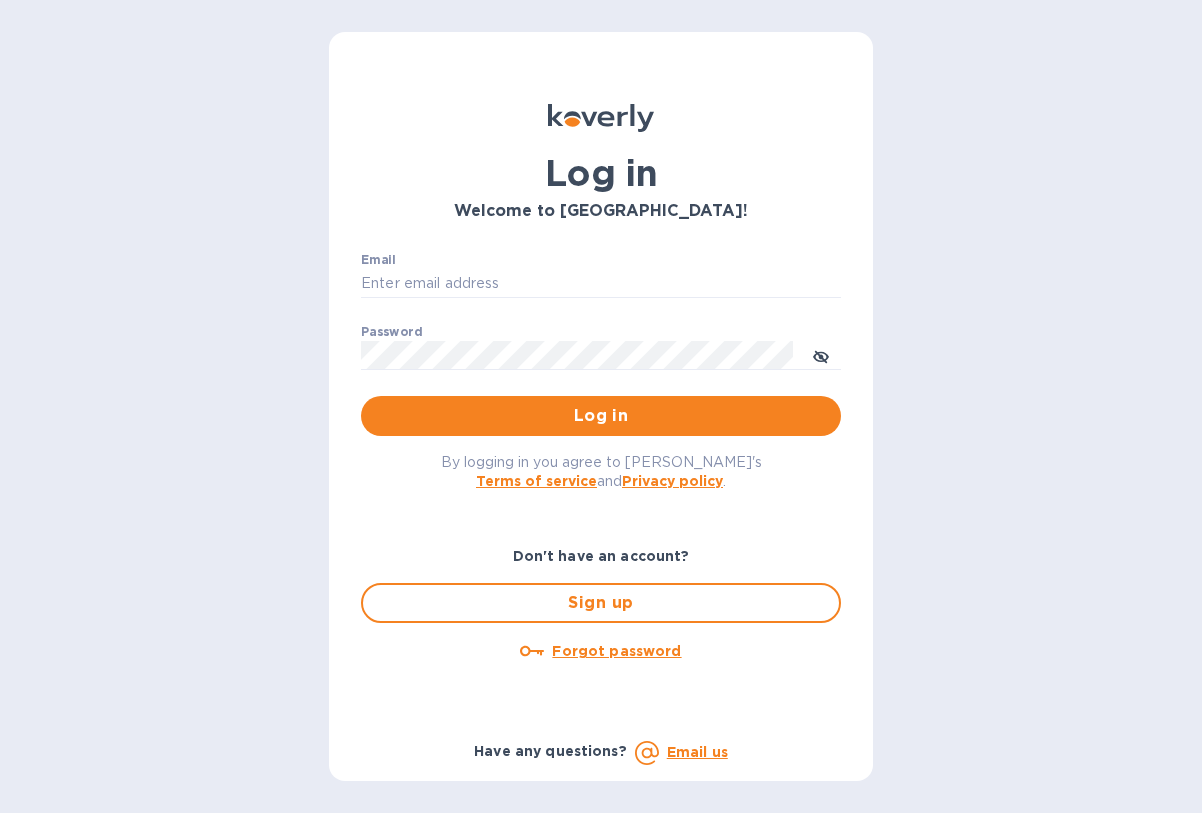scroll, scrollTop: 0, scrollLeft: 0, axis: both 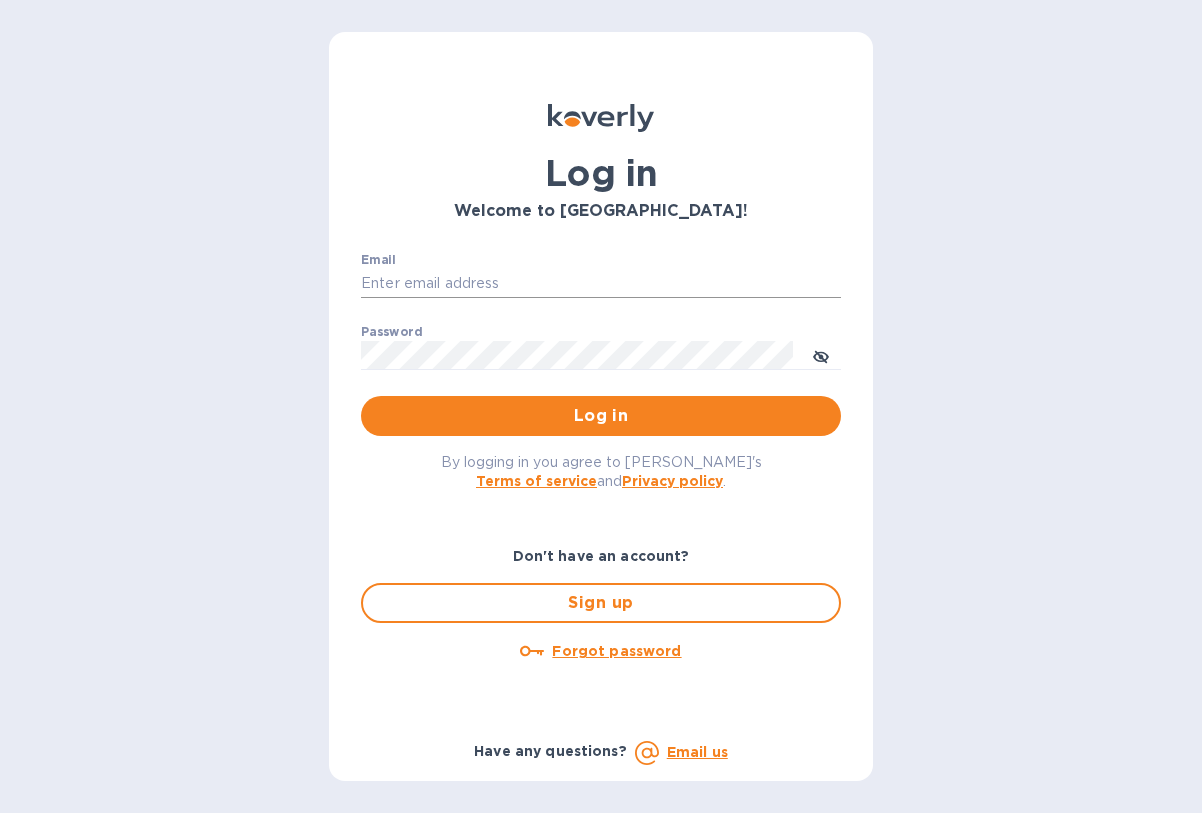 click on "Email" at bounding box center [601, 284] 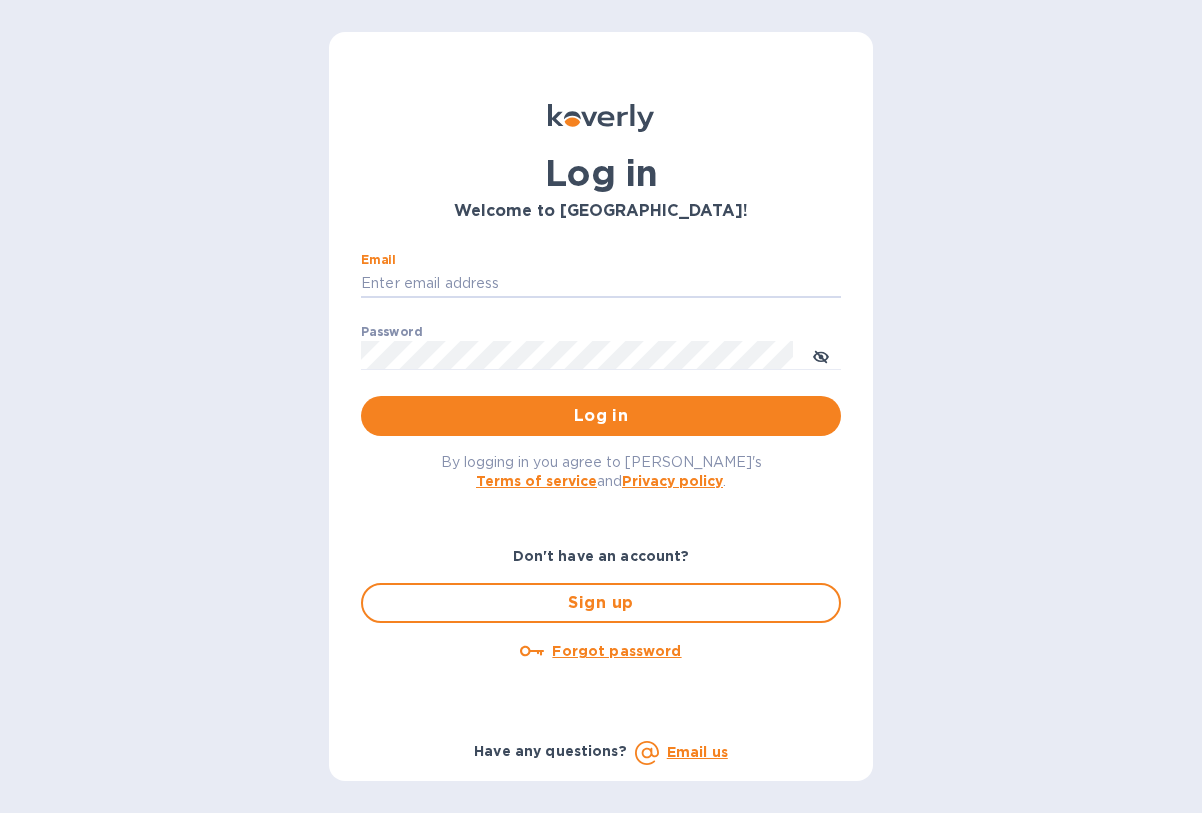 type on "contactnorthstarllc@gmail.com" 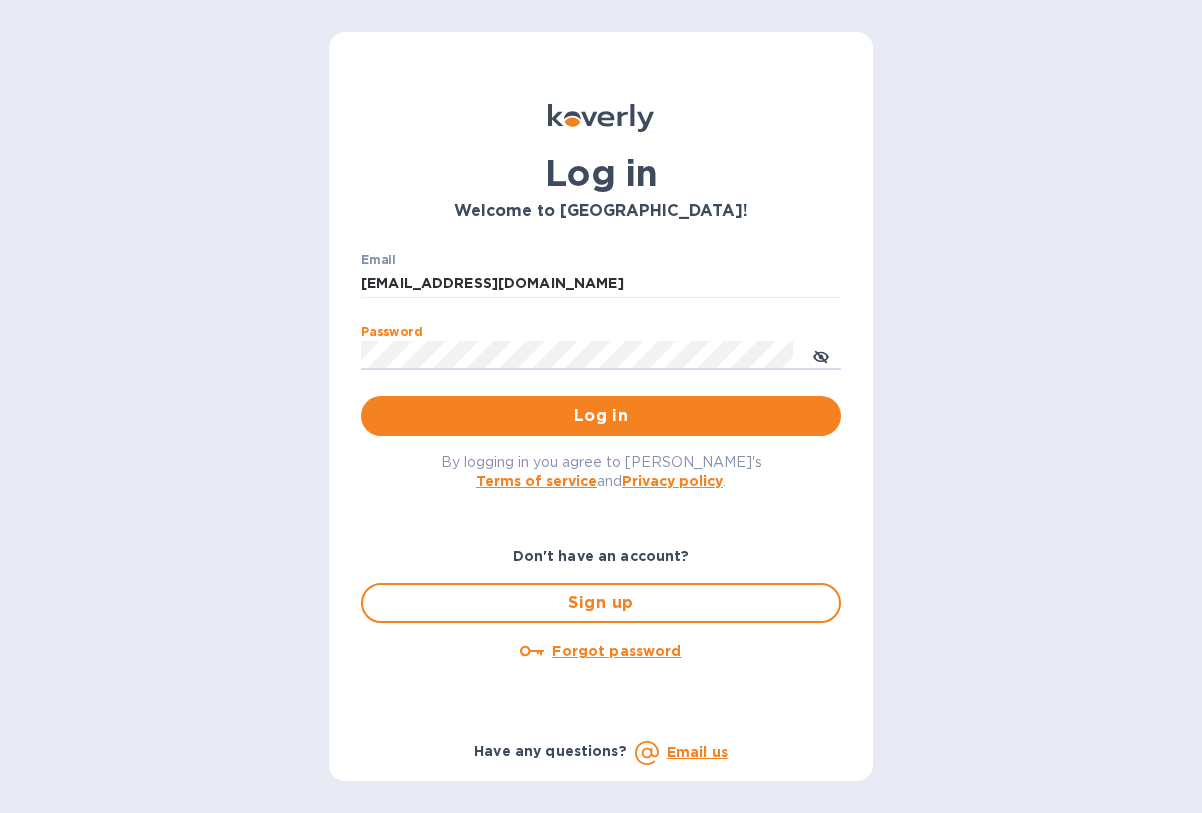 click on "Log in" at bounding box center (601, 416) 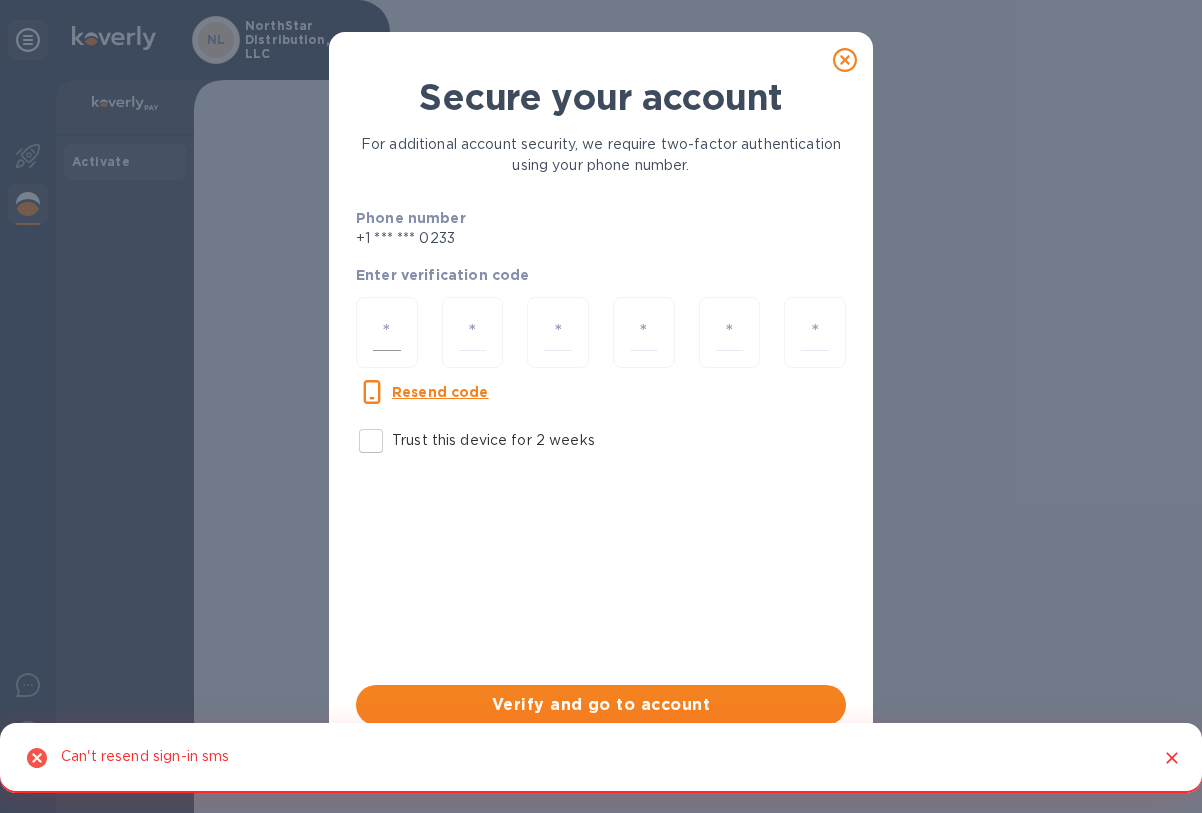 click at bounding box center [387, 332] 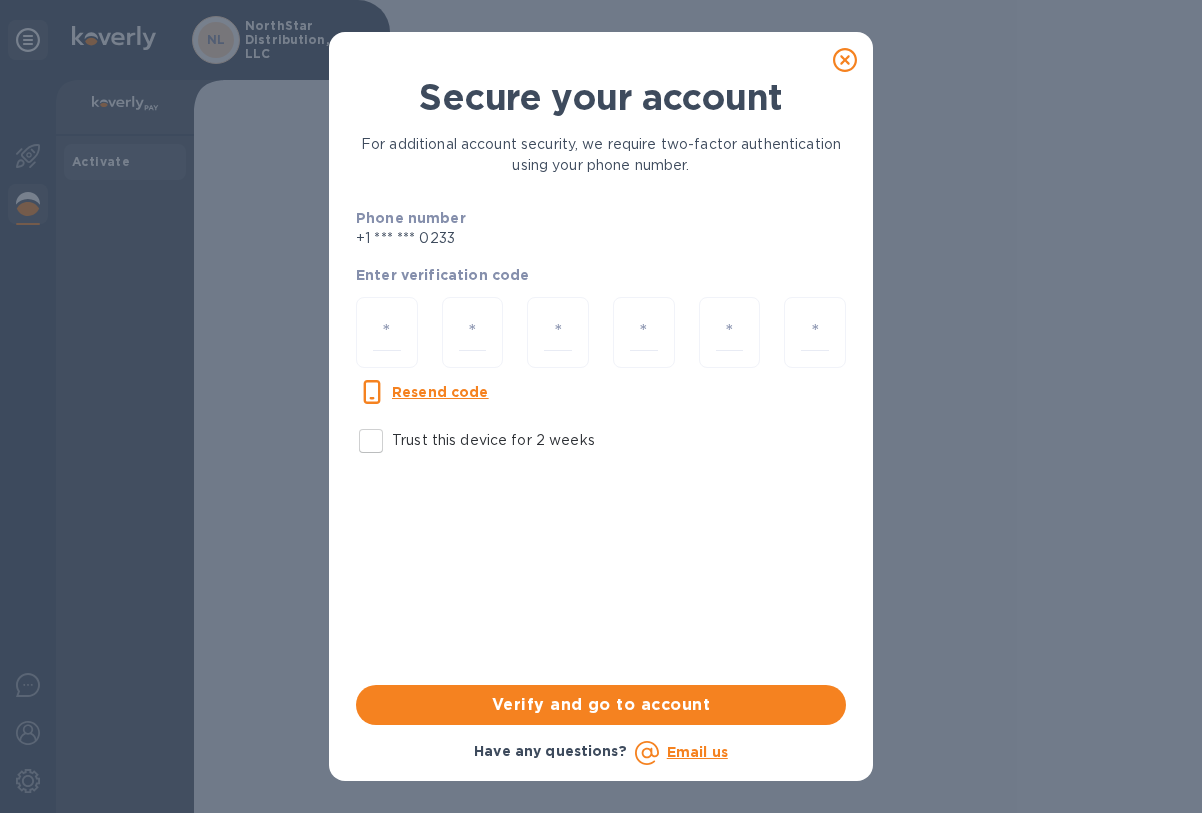click on "Resend code" at bounding box center [440, 392] 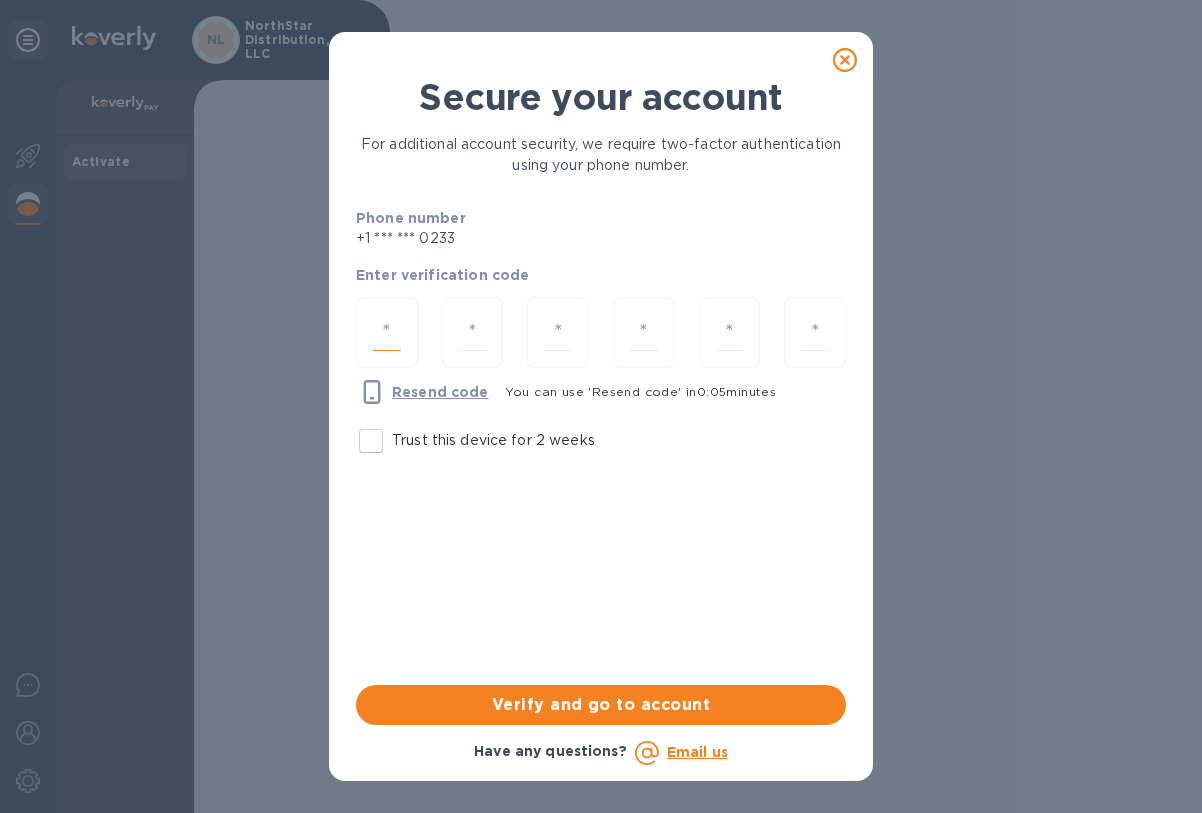click at bounding box center [387, 332] 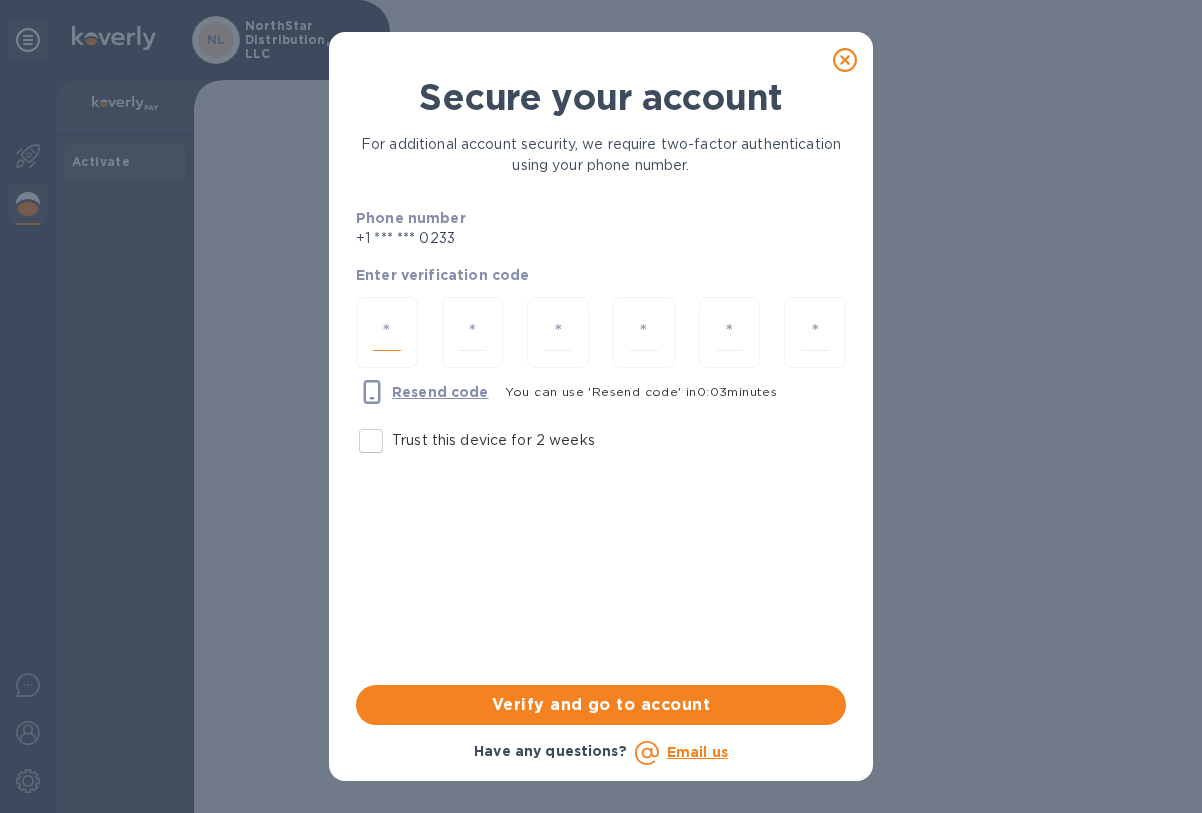 type on "9" 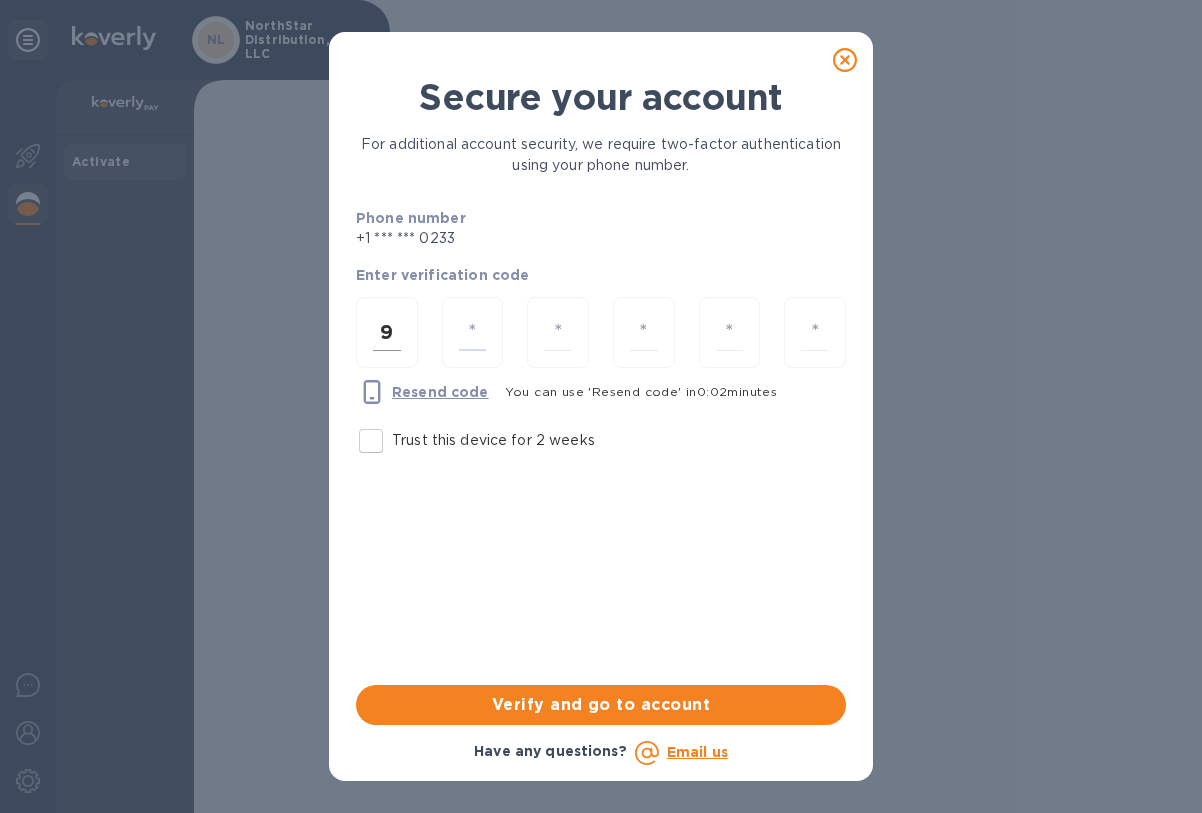 type on "4" 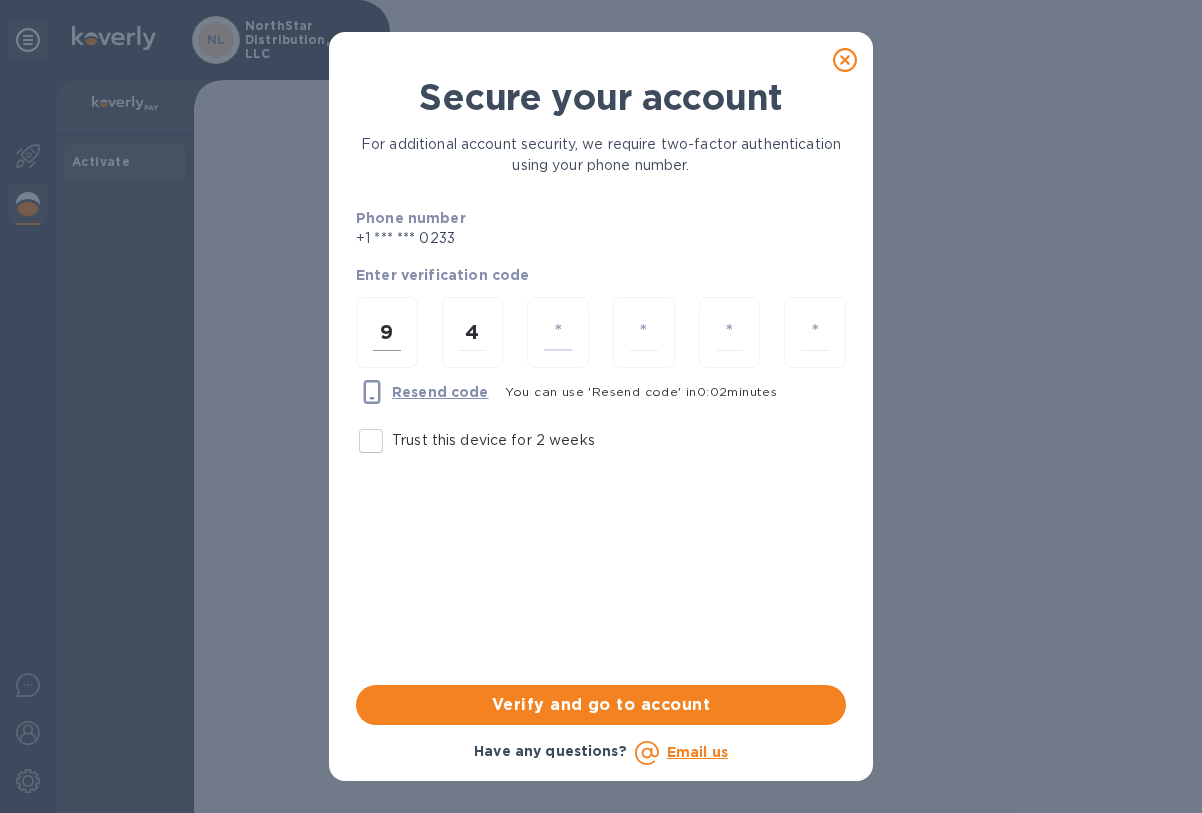 type on "9" 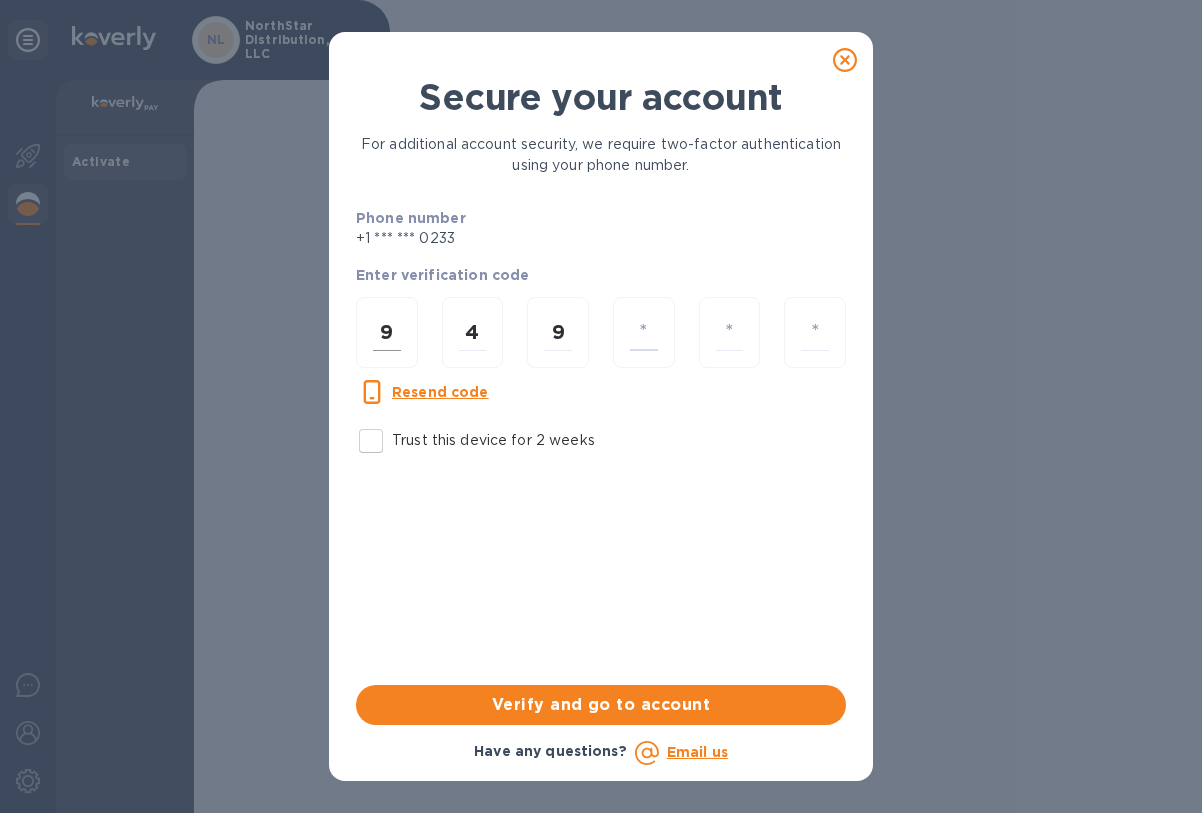 type on "8" 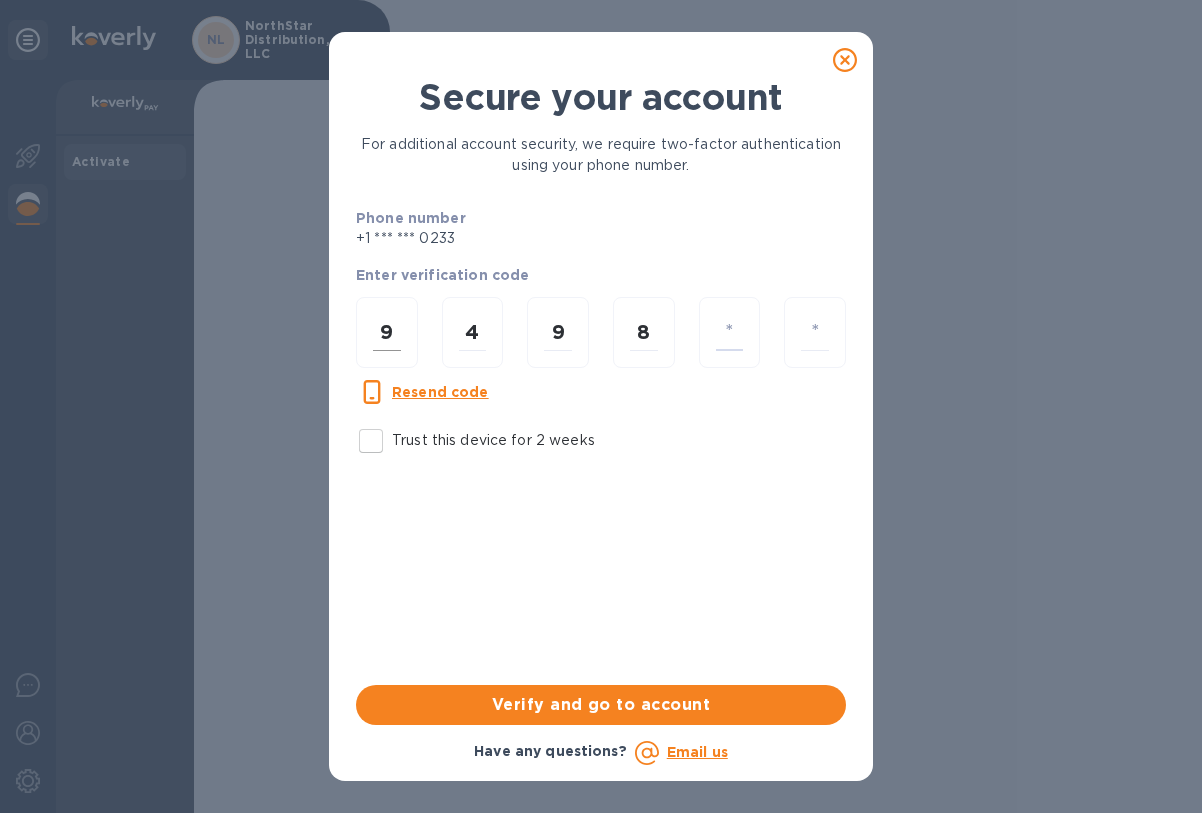 type on "2" 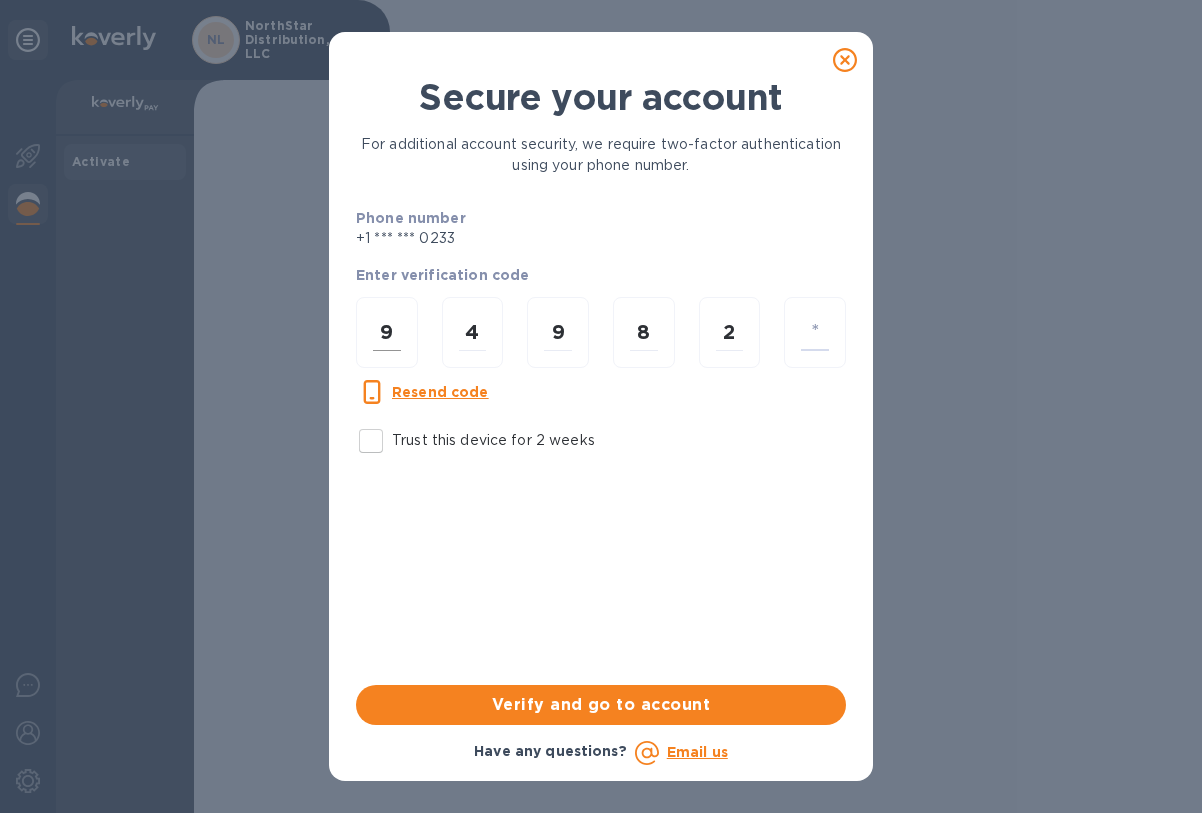 type on "9" 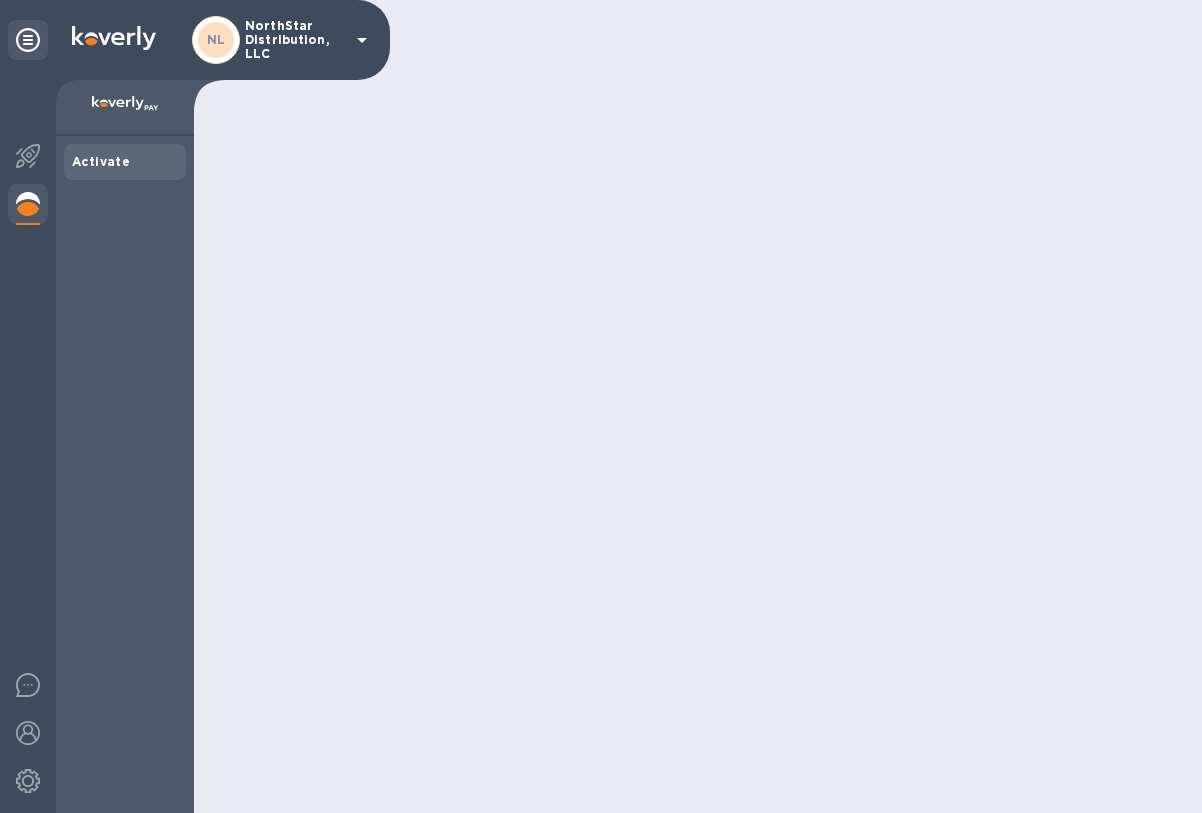 scroll, scrollTop: 0, scrollLeft: 0, axis: both 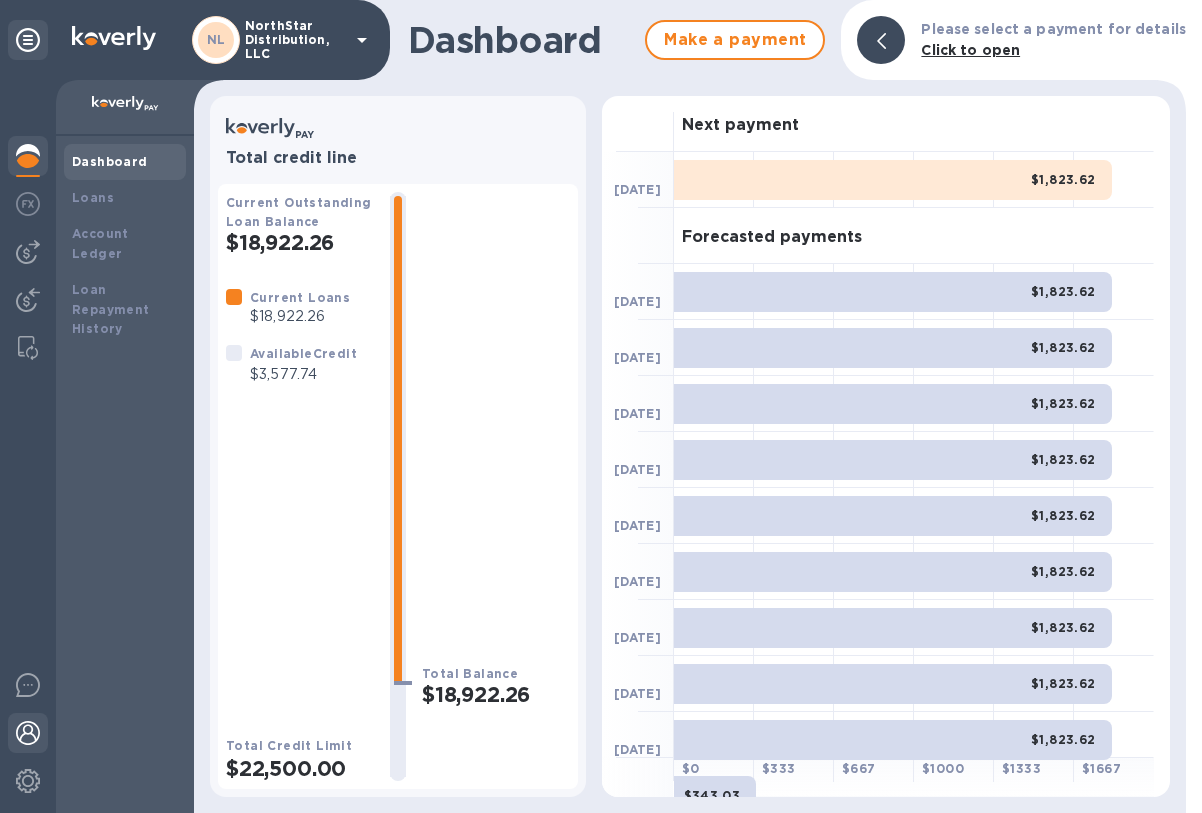 click at bounding box center [28, 733] 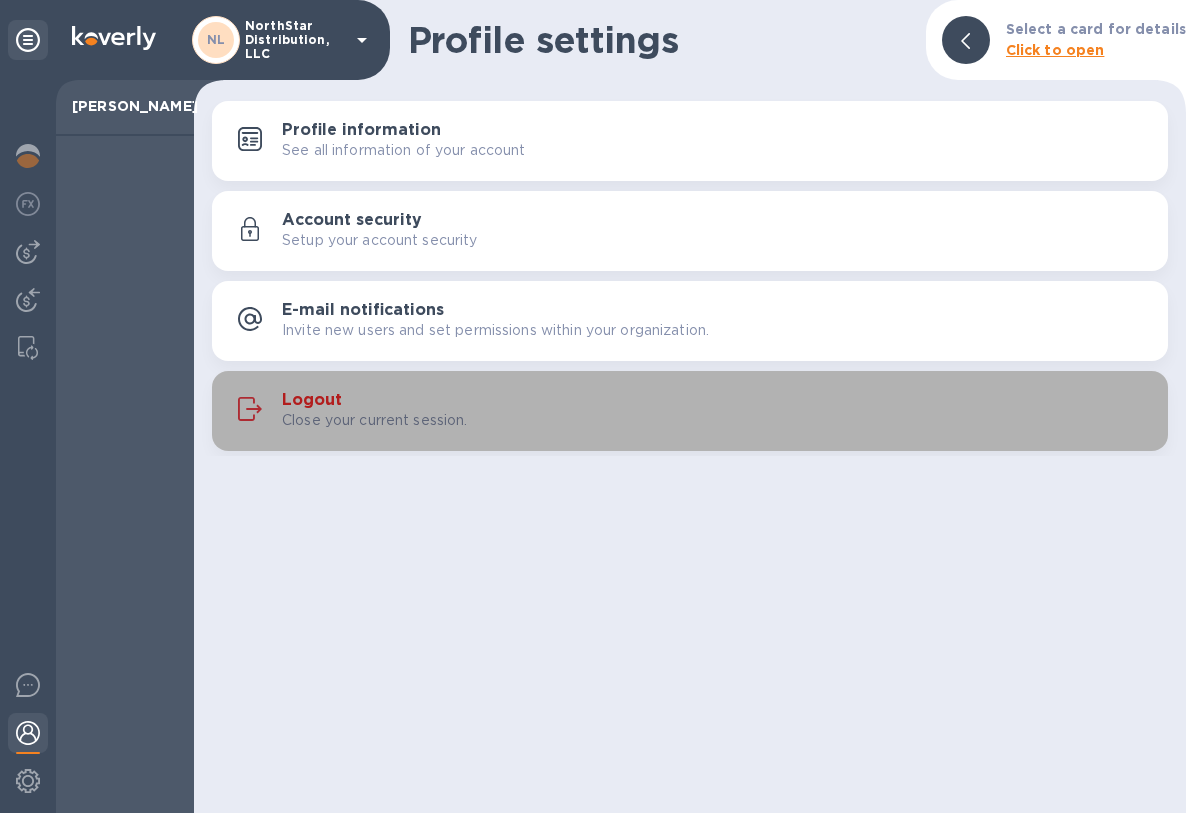 click on "Logout" at bounding box center (312, 400) 